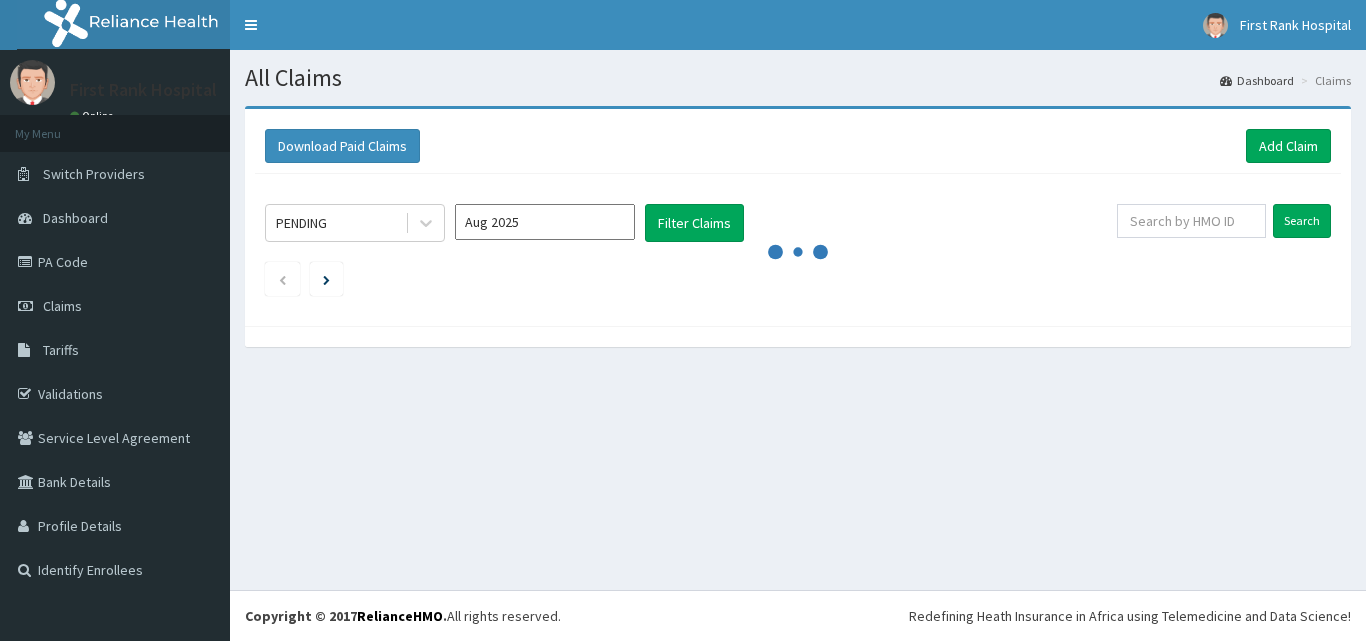 scroll, scrollTop: 0, scrollLeft: 0, axis: both 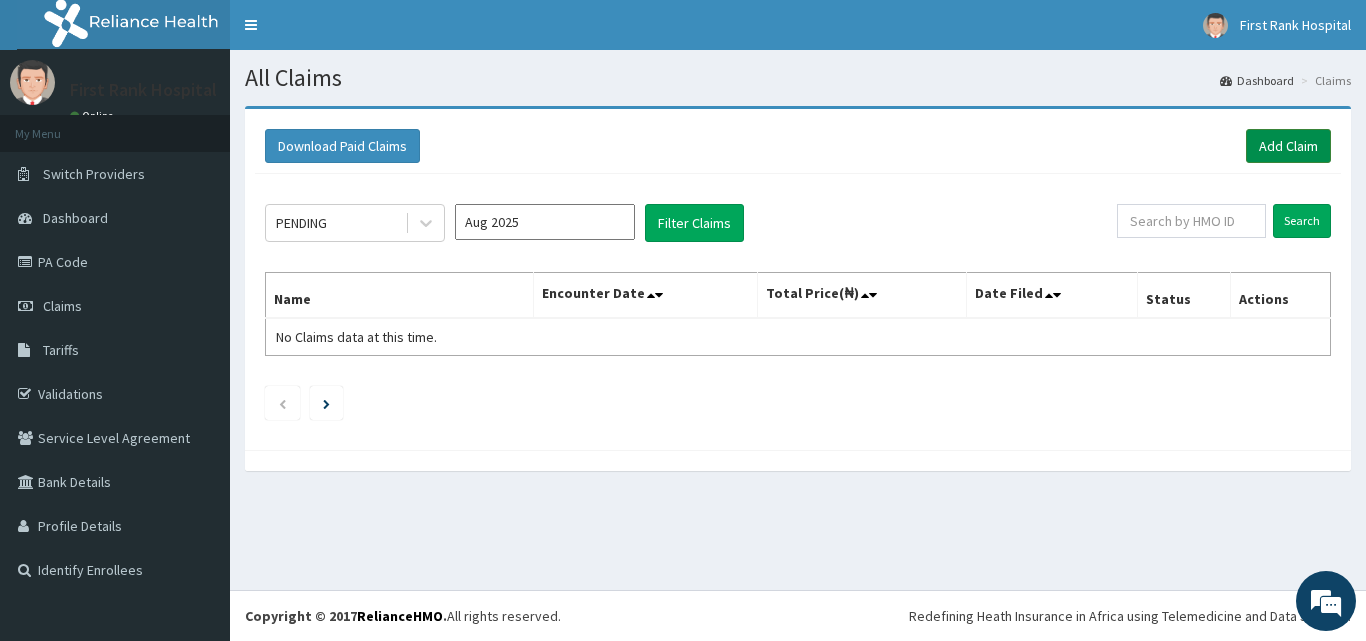 click on "Add Claim" at bounding box center [1288, 146] 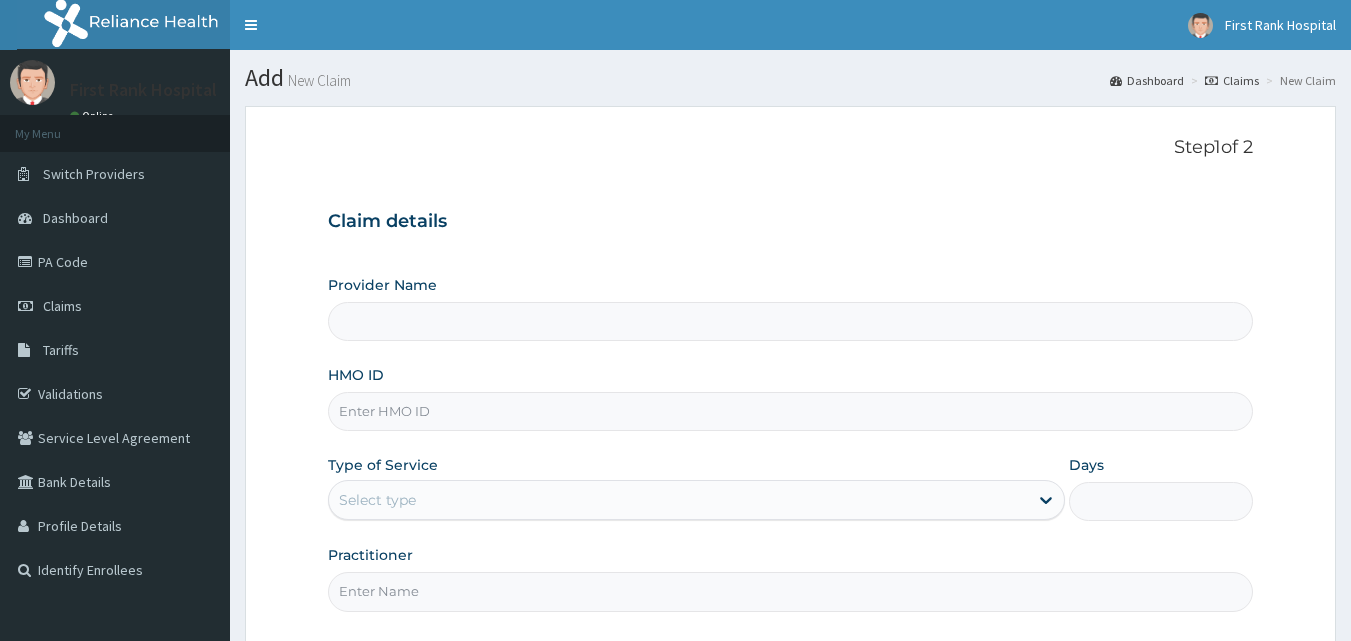 scroll, scrollTop: 0, scrollLeft: 0, axis: both 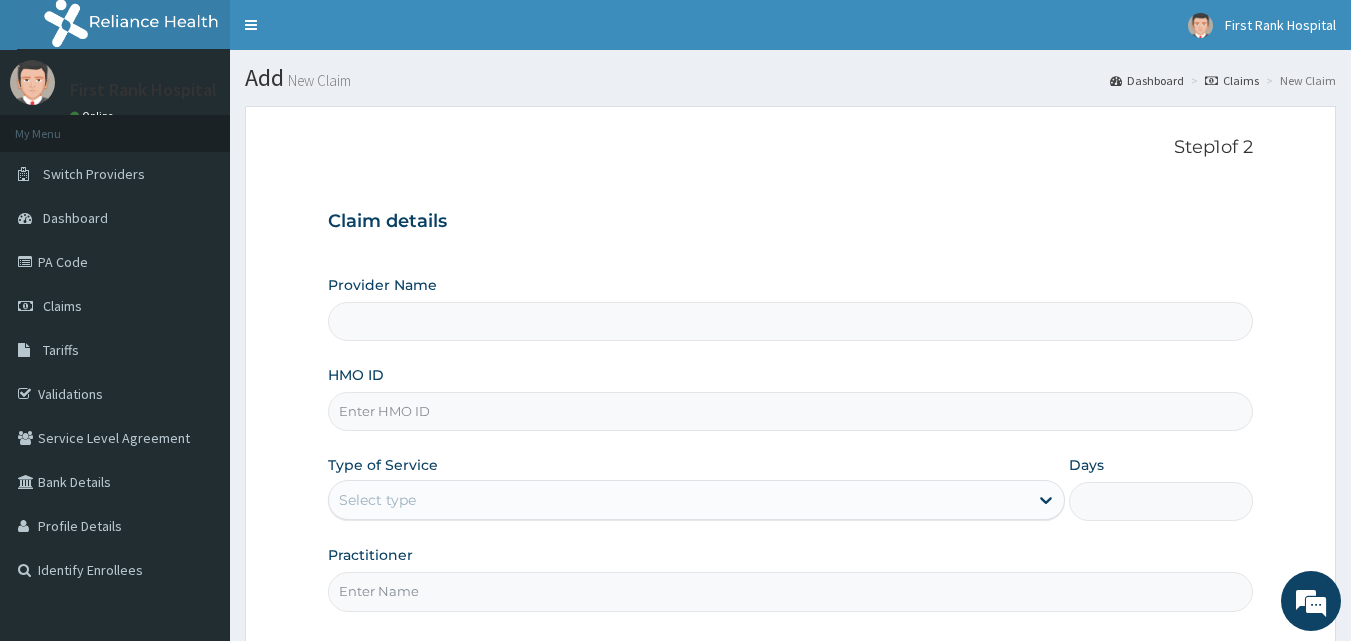click on "HMO ID" at bounding box center [791, 411] 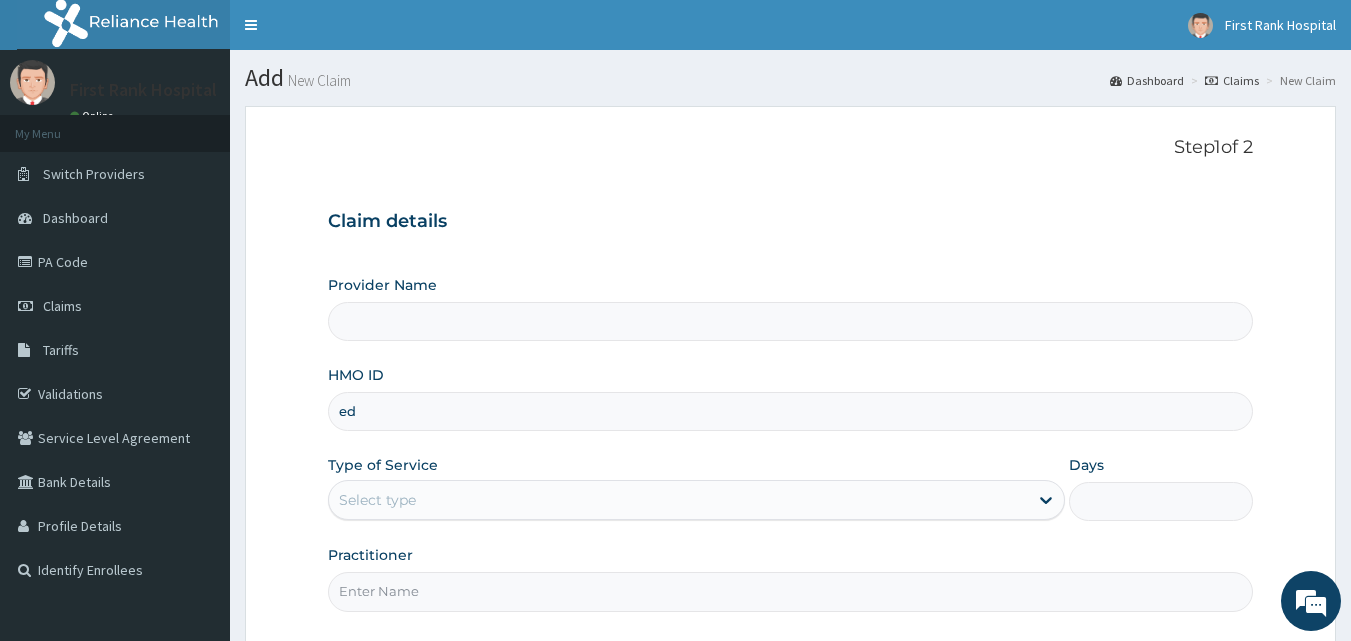 type on "ede" 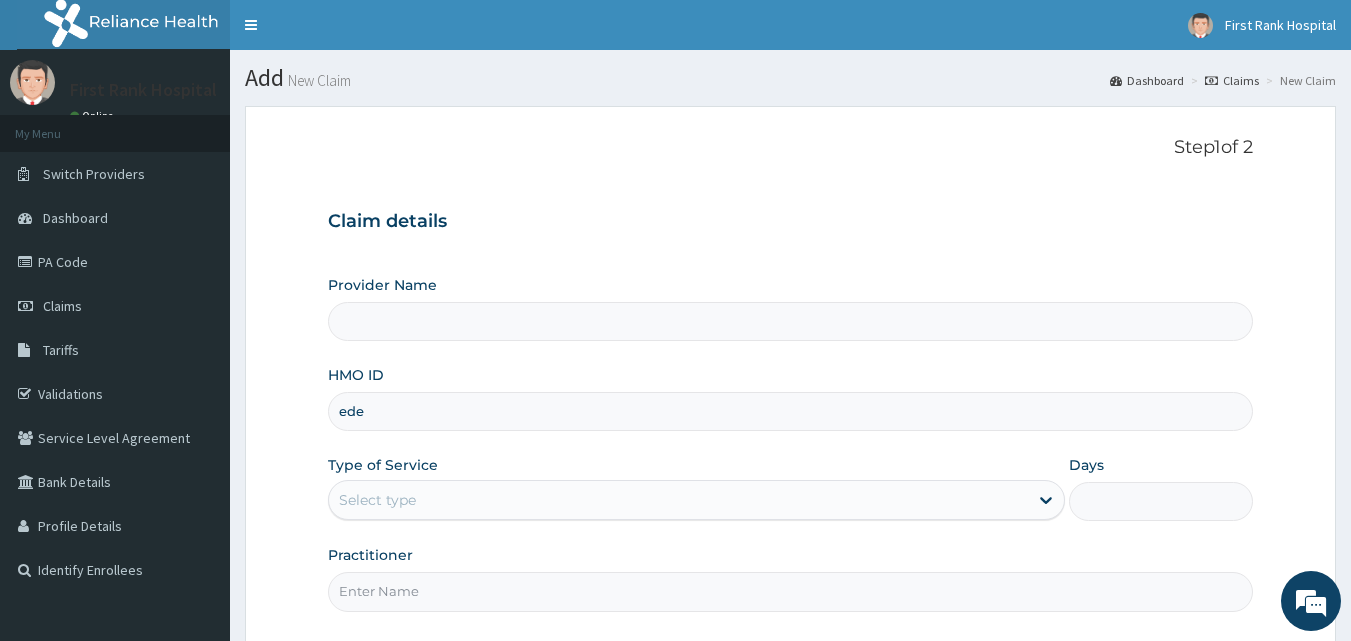 type on "First Rank Hospital" 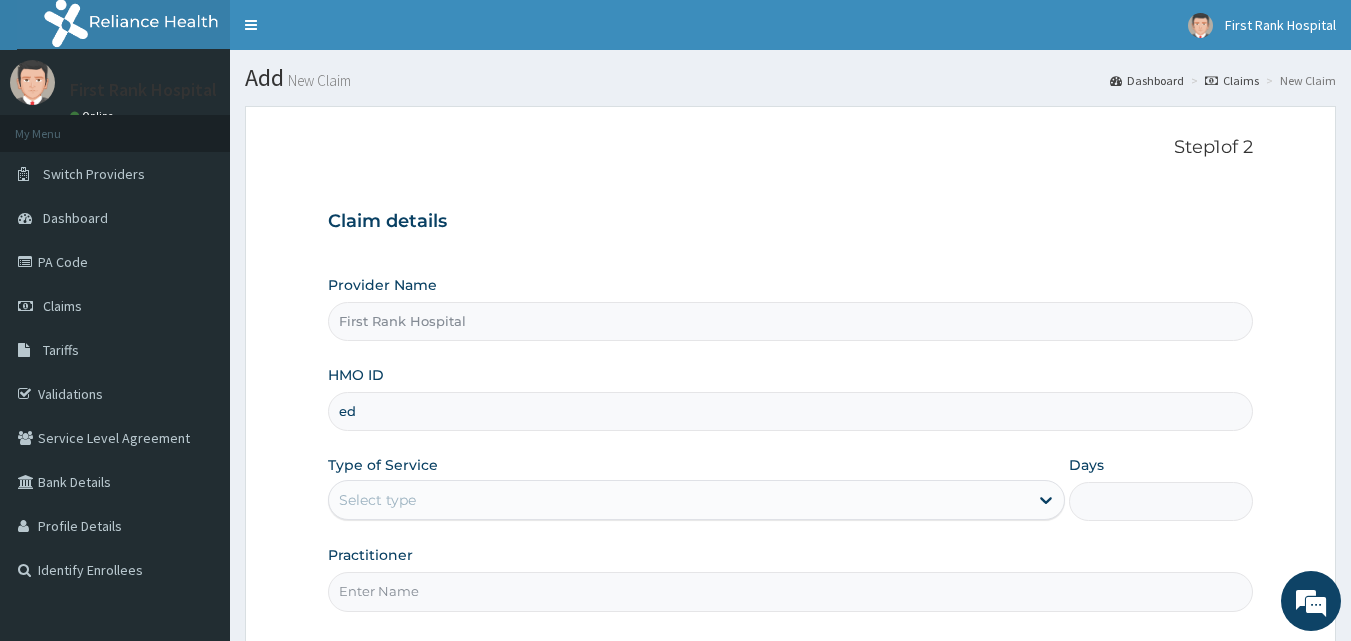 type on "e" 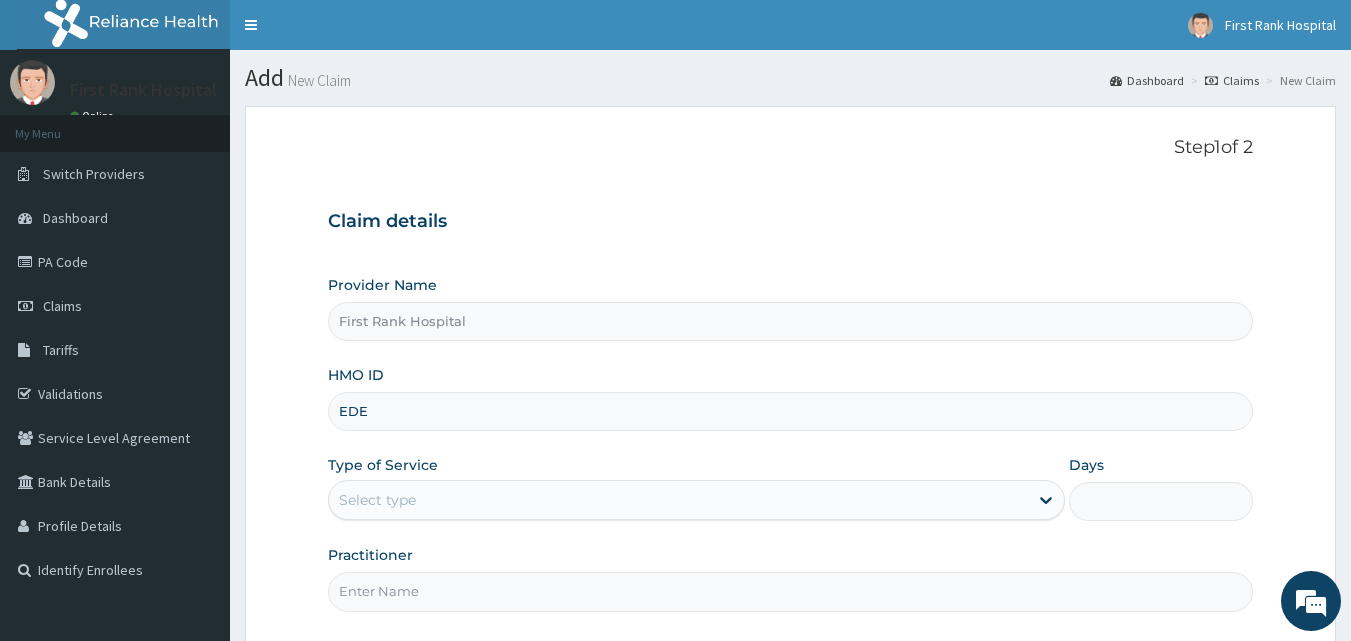 type on "EDE/10054/C" 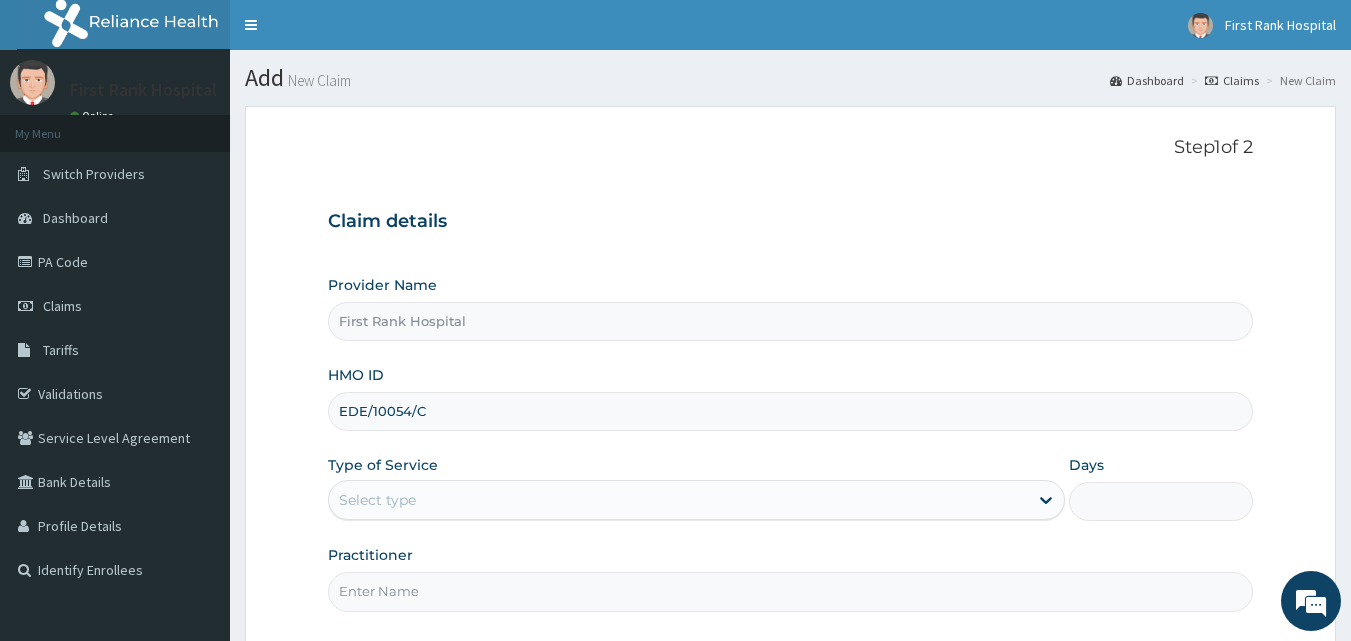 scroll, scrollTop: 0, scrollLeft: 0, axis: both 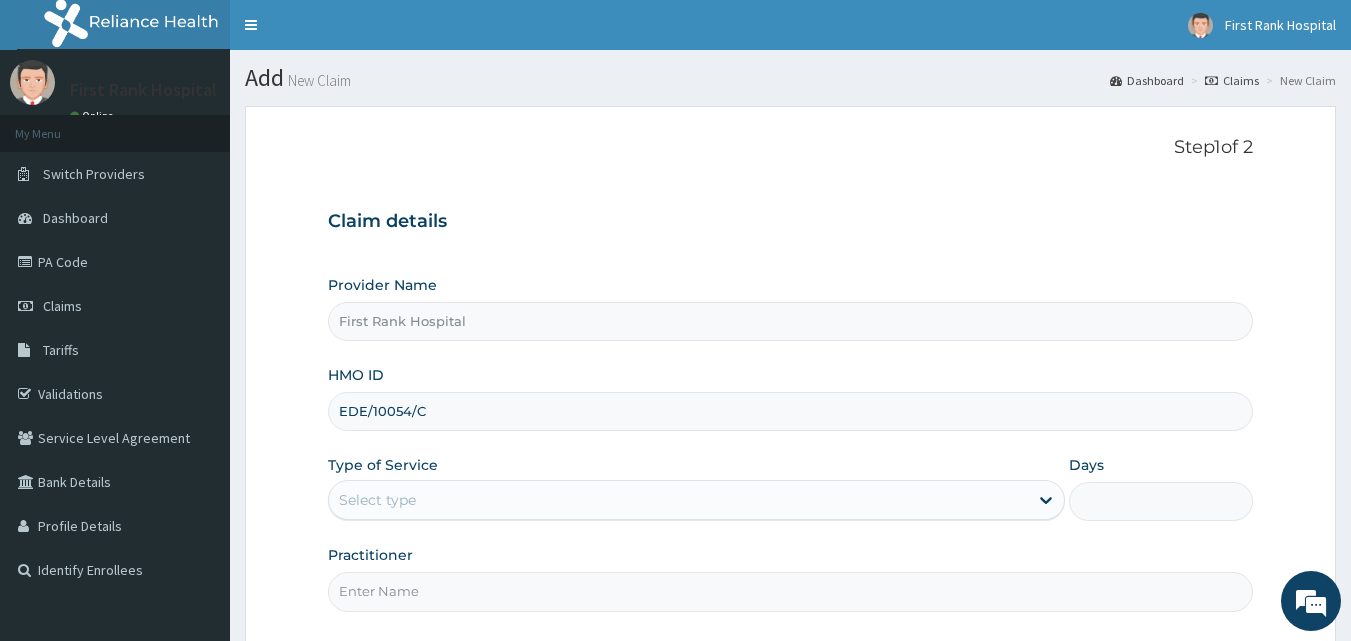 click on "Provider Name First Rank Hospital HMO ID EDE/10054/C Type of Service Select type Days Practitioner" at bounding box center (791, 443) 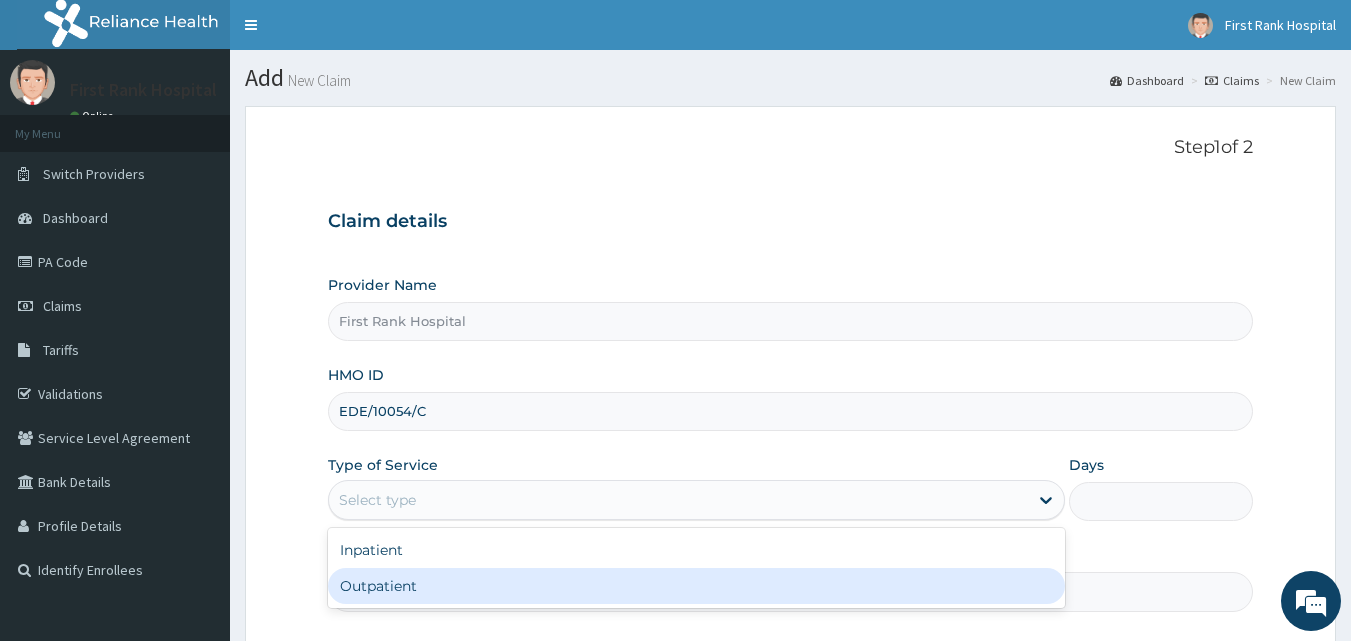 click on "Outpatient" at bounding box center (696, 586) 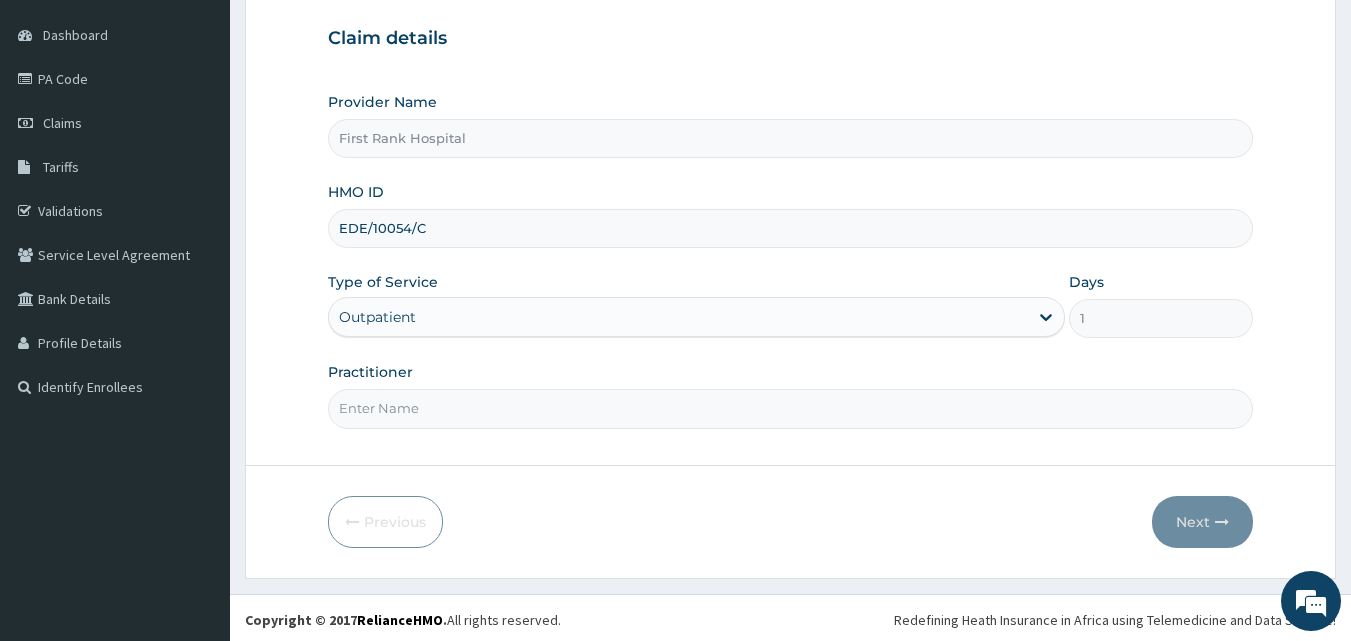 scroll, scrollTop: 187, scrollLeft: 0, axis: vertical 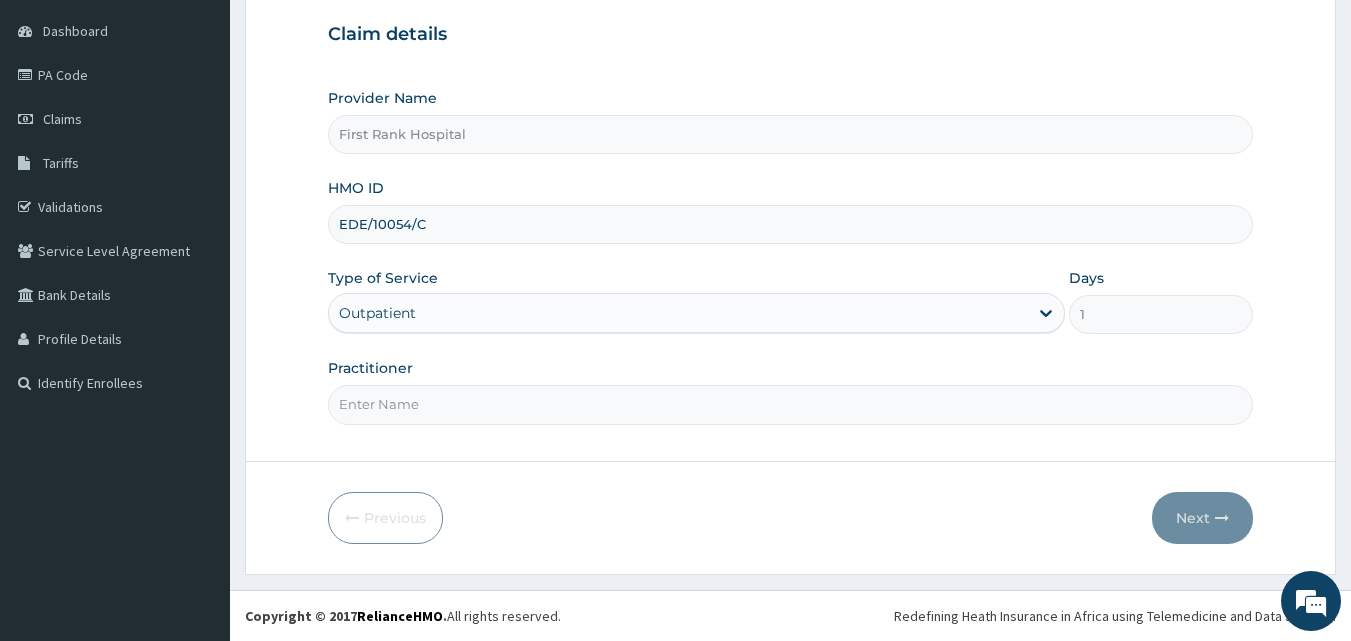 click on "Practitioner" at bounding box center [791, 404] 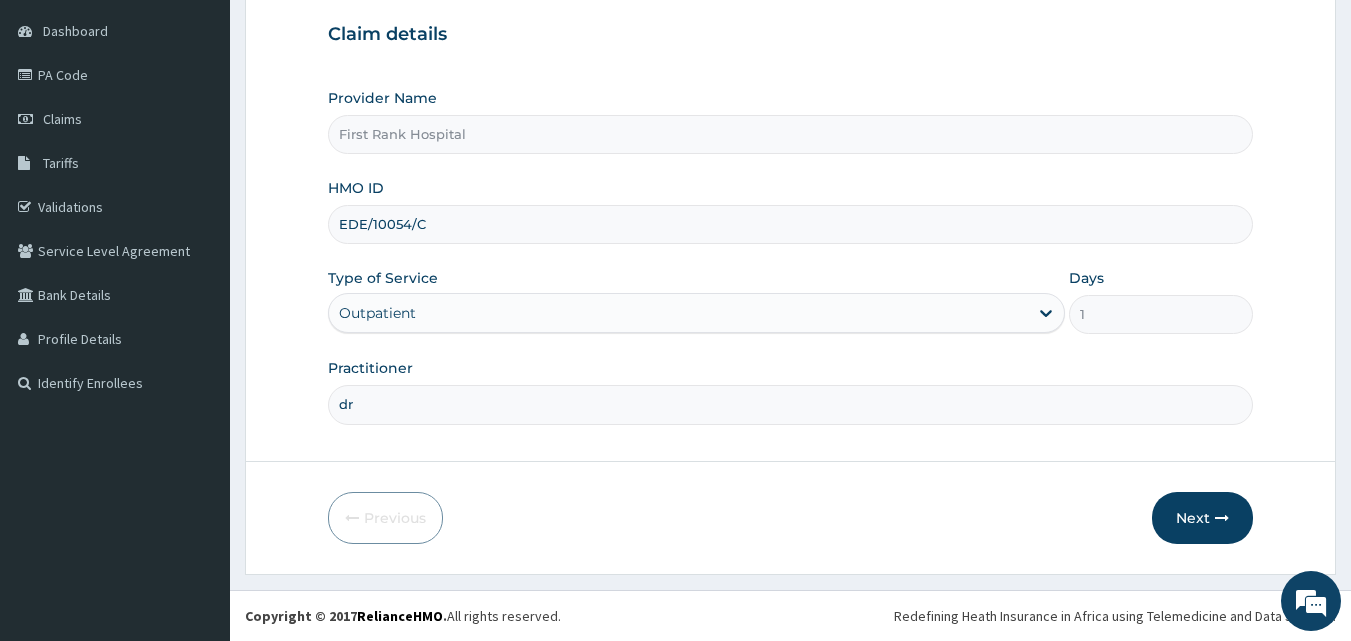 type on "d" 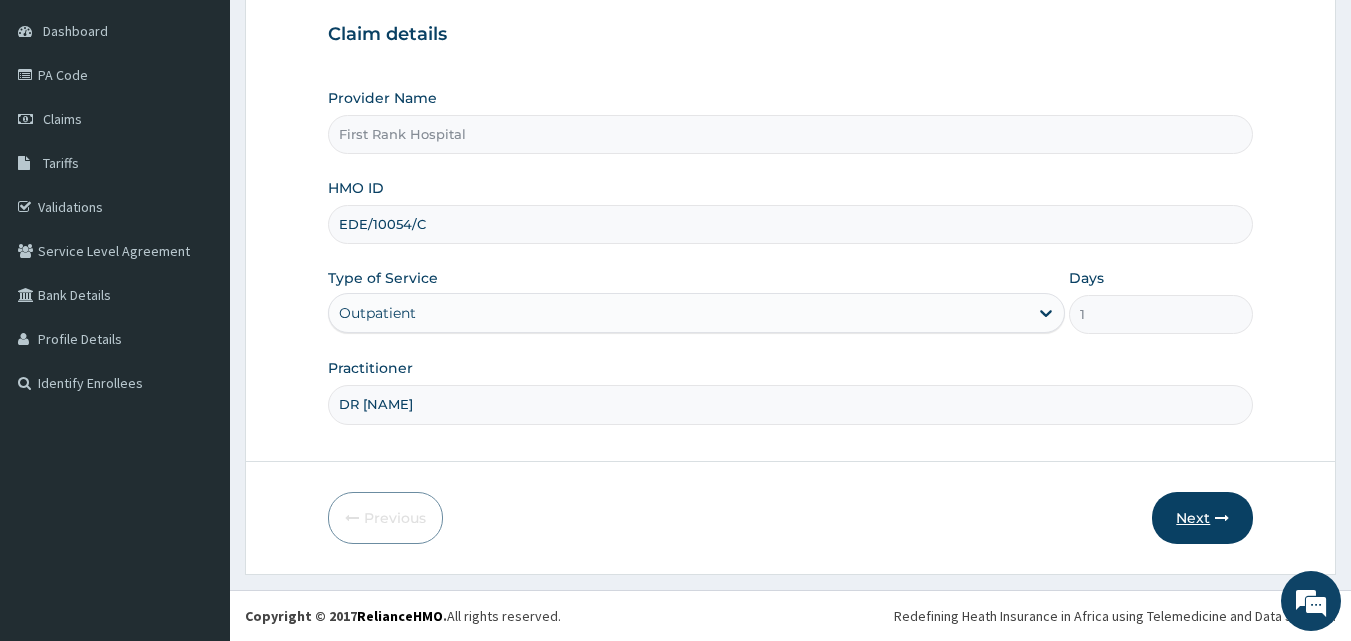 type on "DR [NAME]" 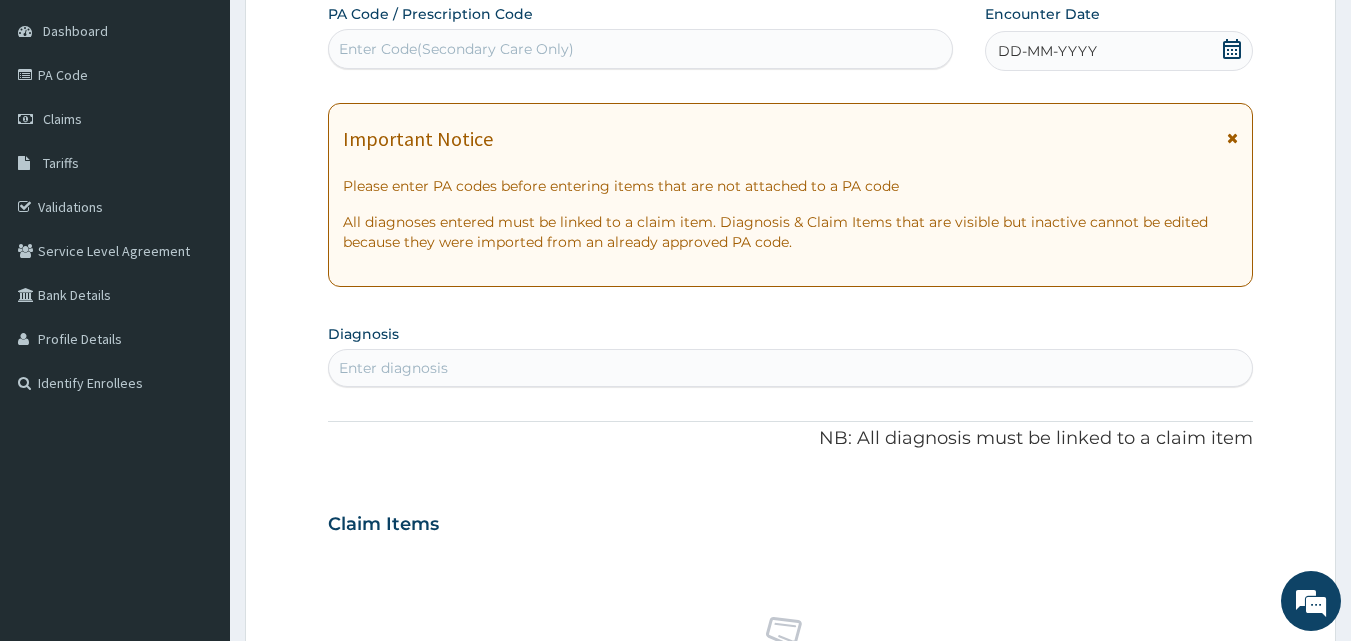 click on "DD-MM-YYYY" at bounding box center (1047, 51) 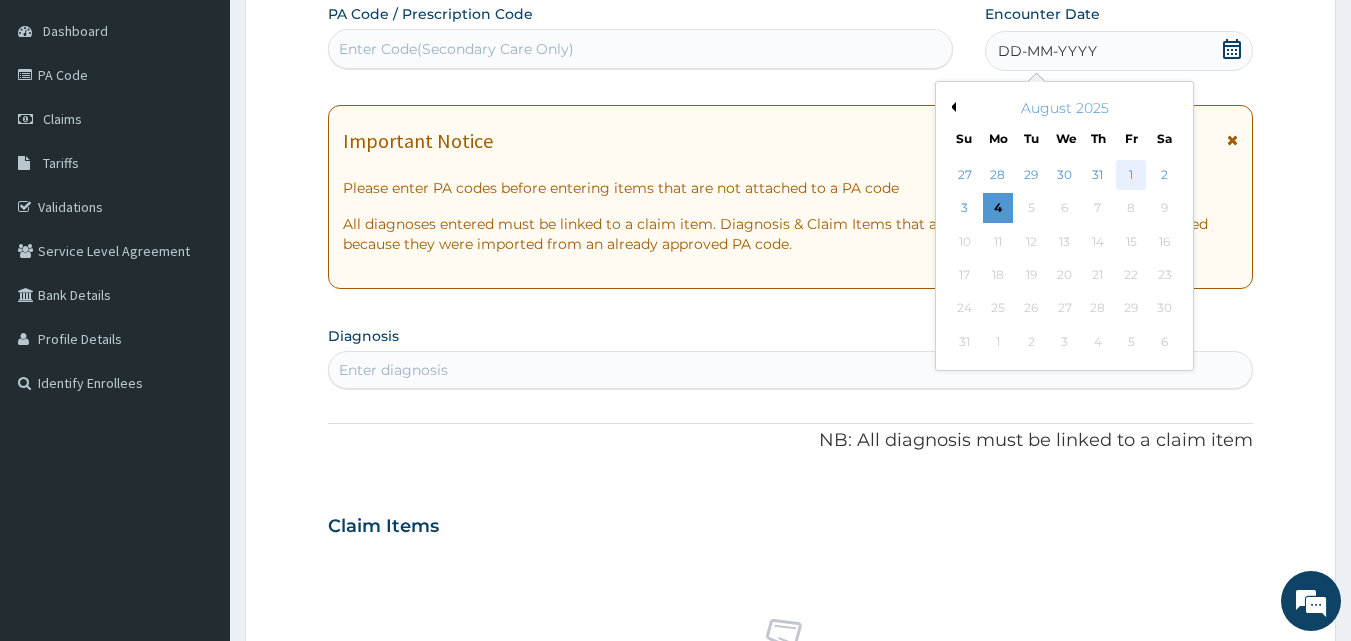 click on "1" at bounding box center (1131, 175) 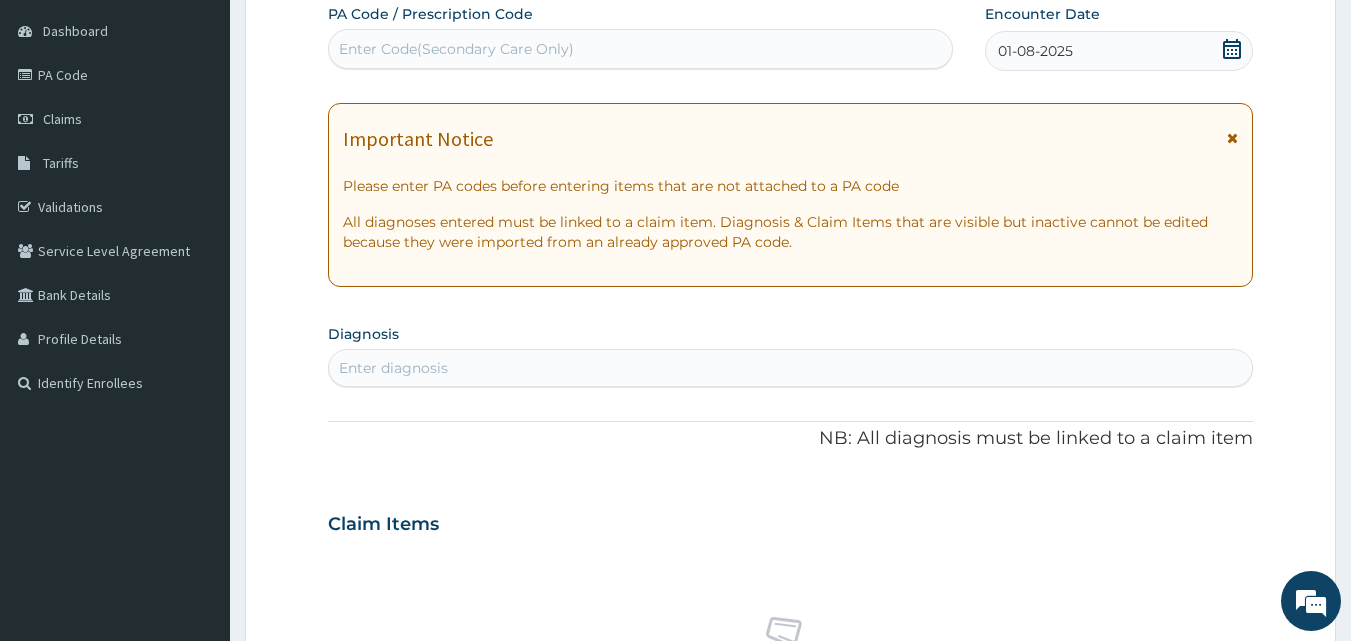 click on "Enter diagnosis" at bounding box center [791, 368] 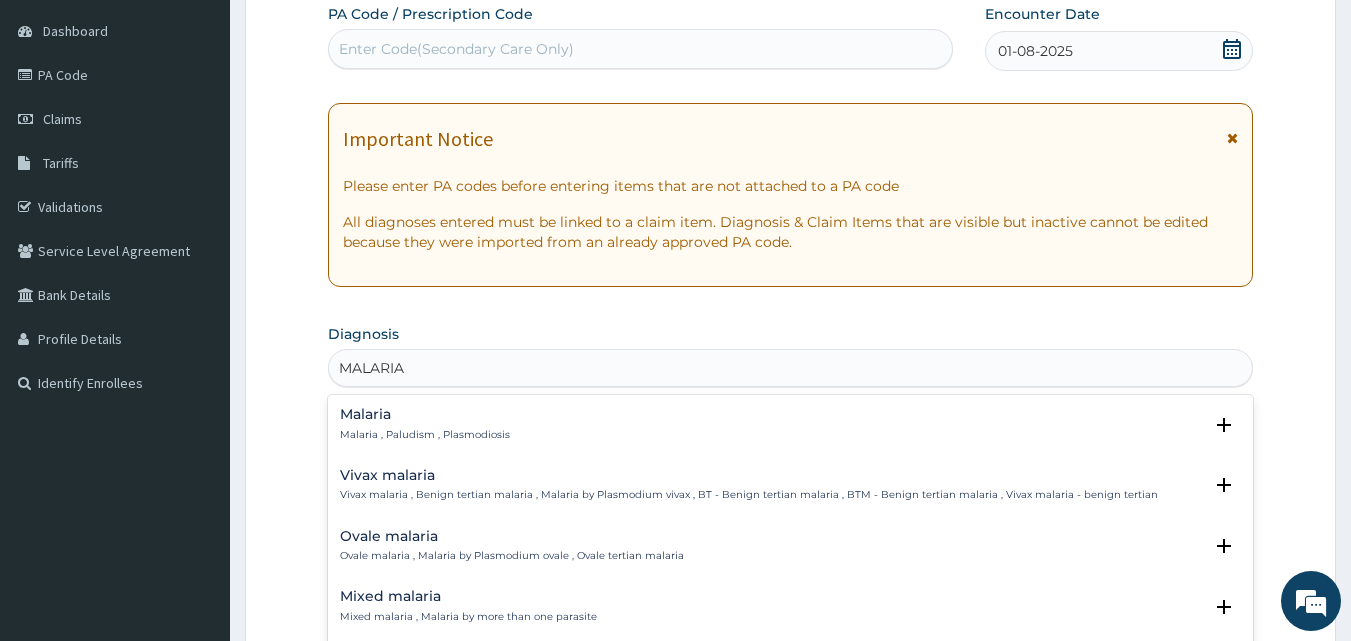 type on "MALARIA" 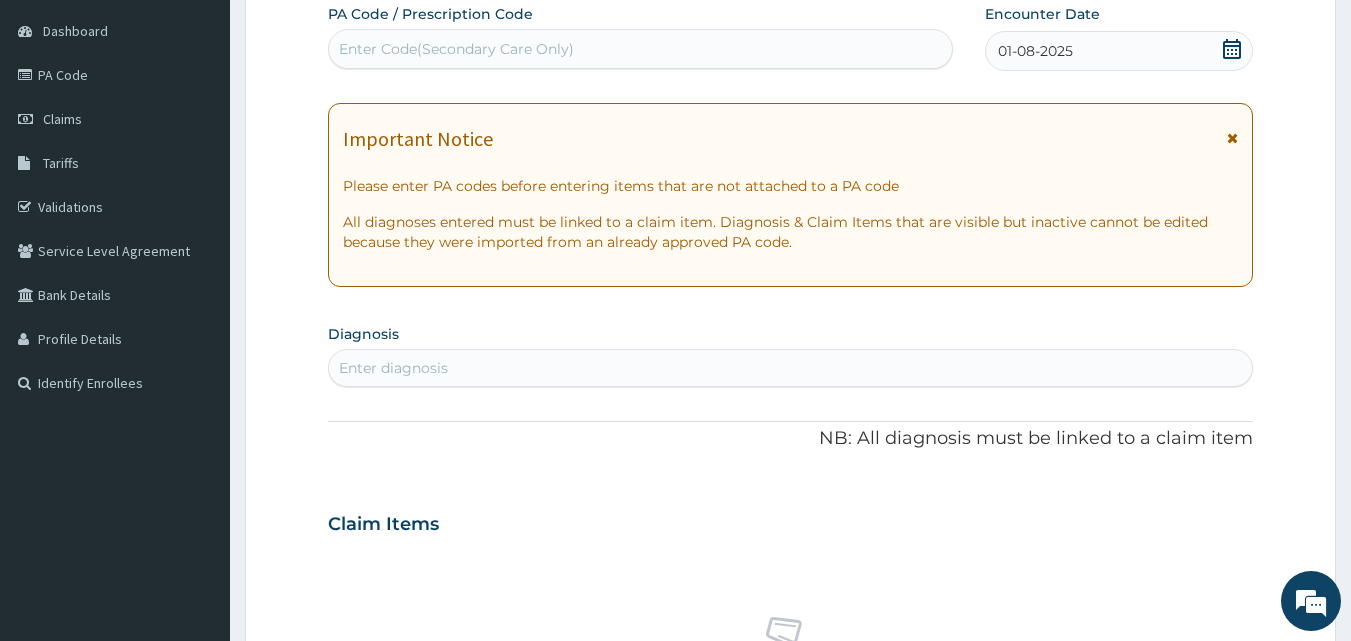 click on "Enter diagnosis" at bounding box center [791, 368] 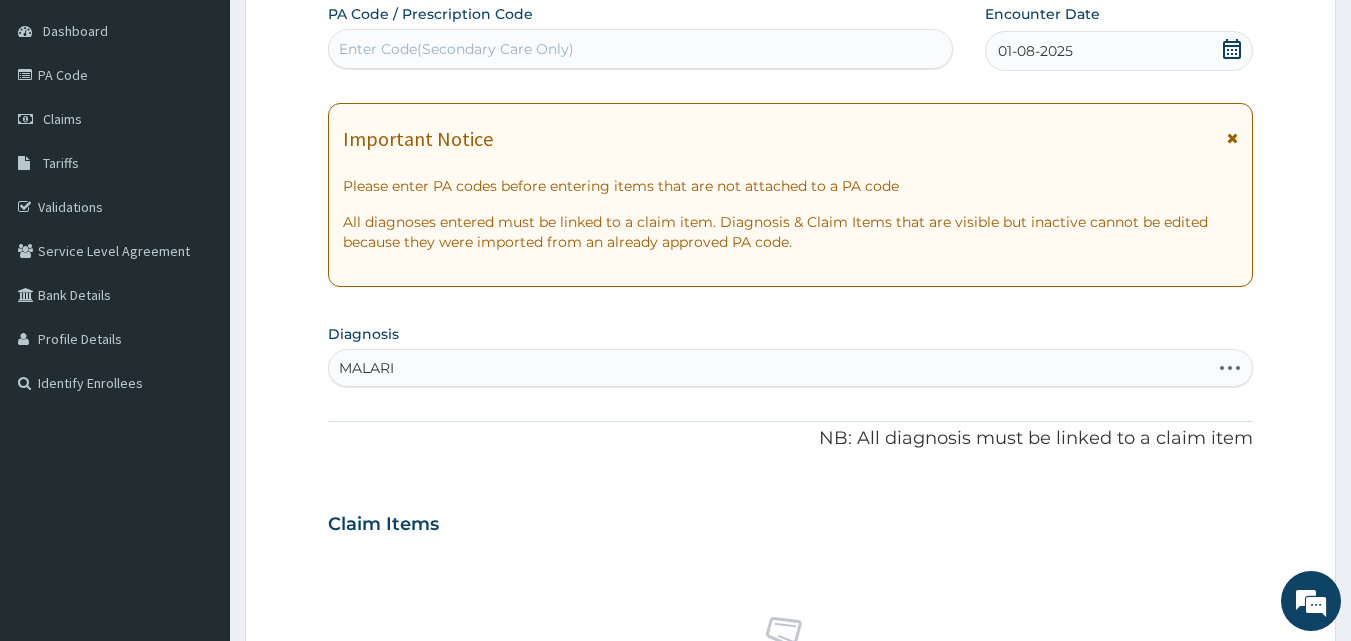 type on "MALARIA" 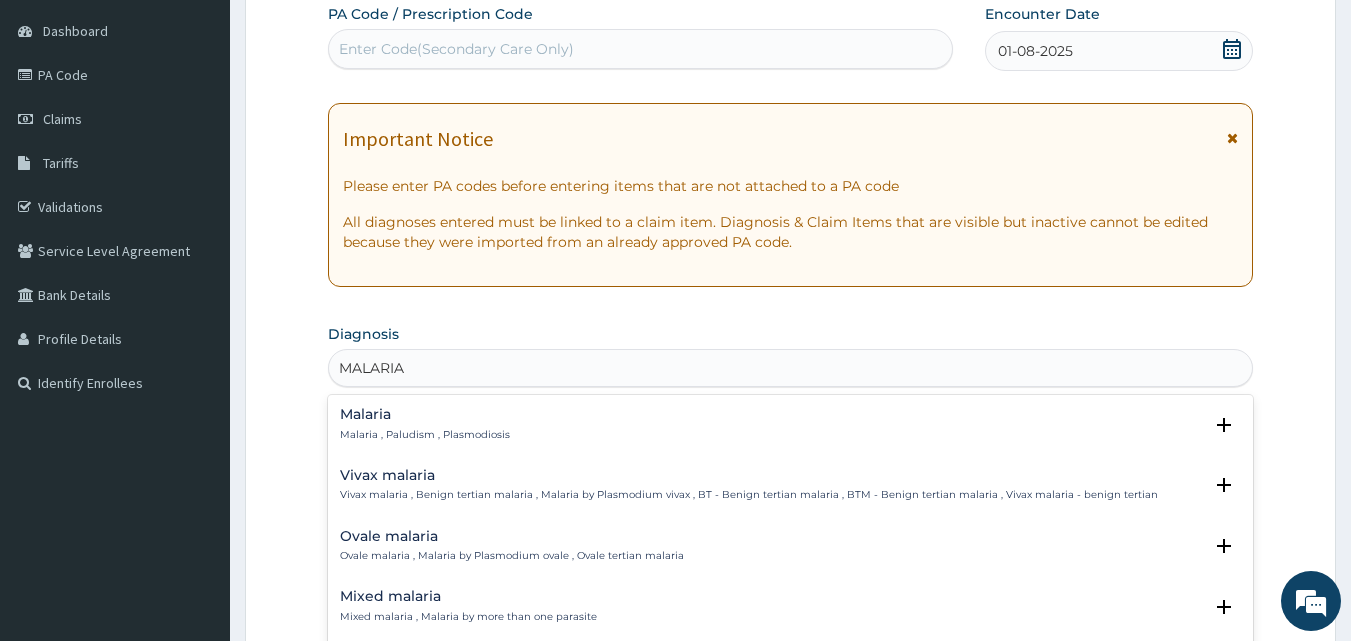 click on "Malaria , Paludism , Plasmodiosis" at bounding box center (425, 435) 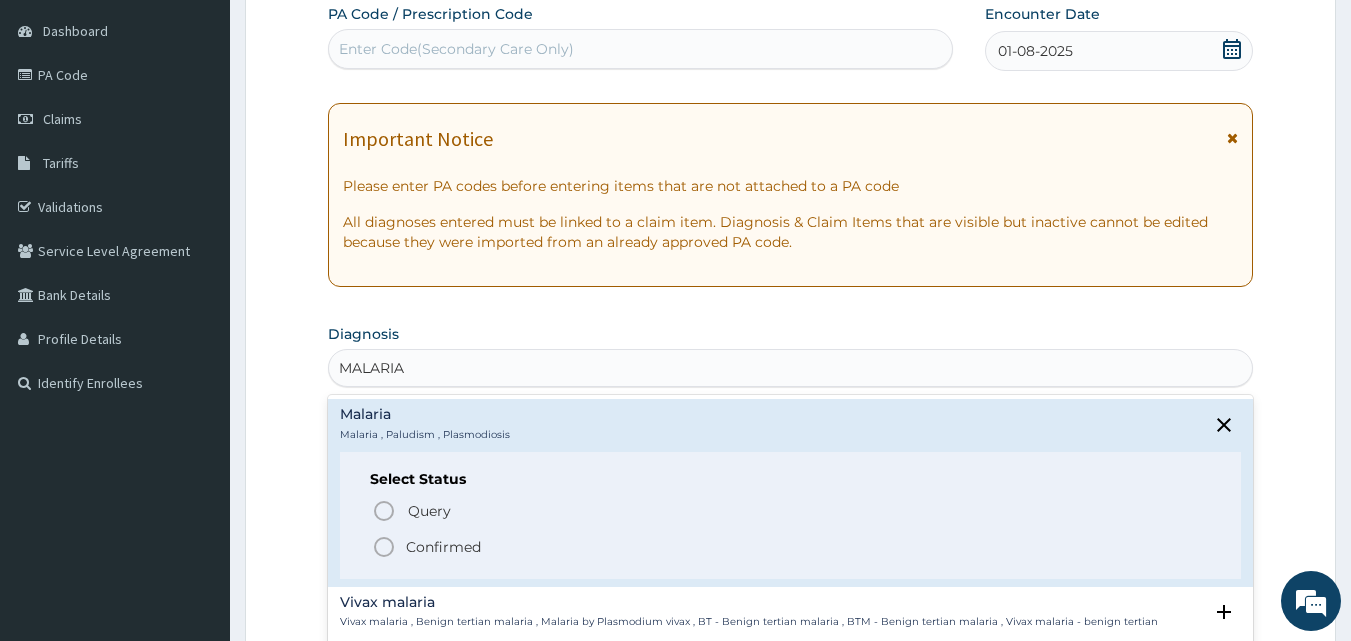 click 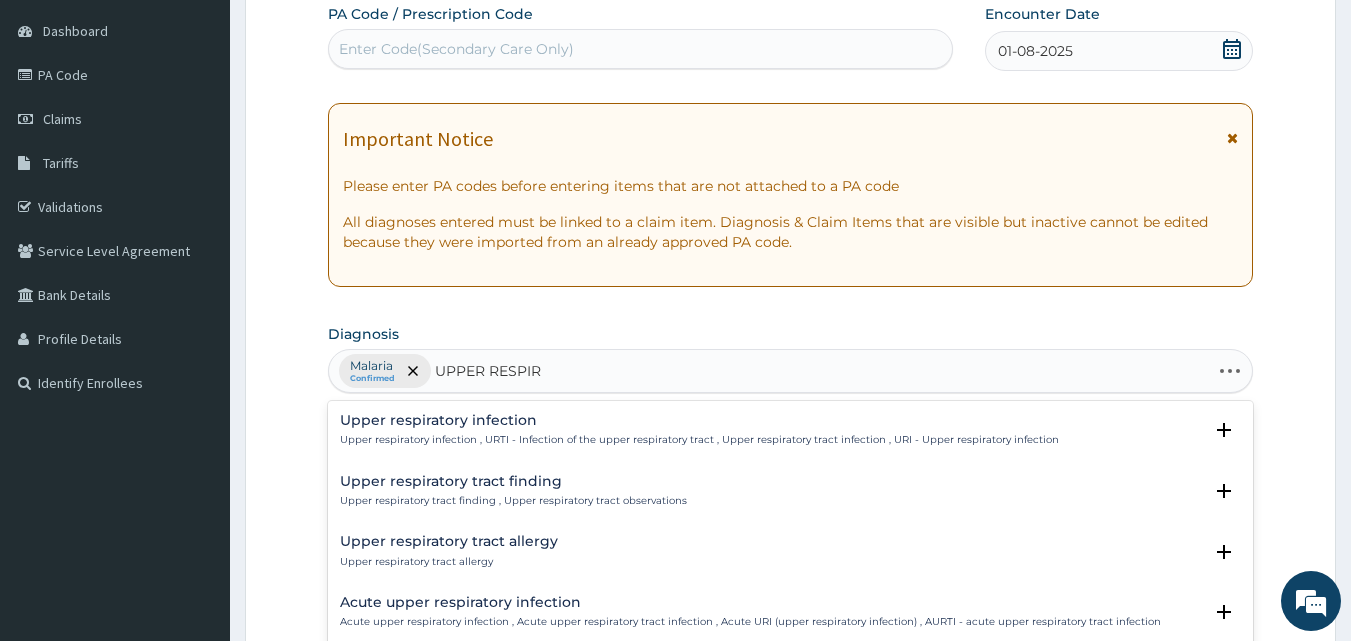 type on "UPPER RESPIRA" 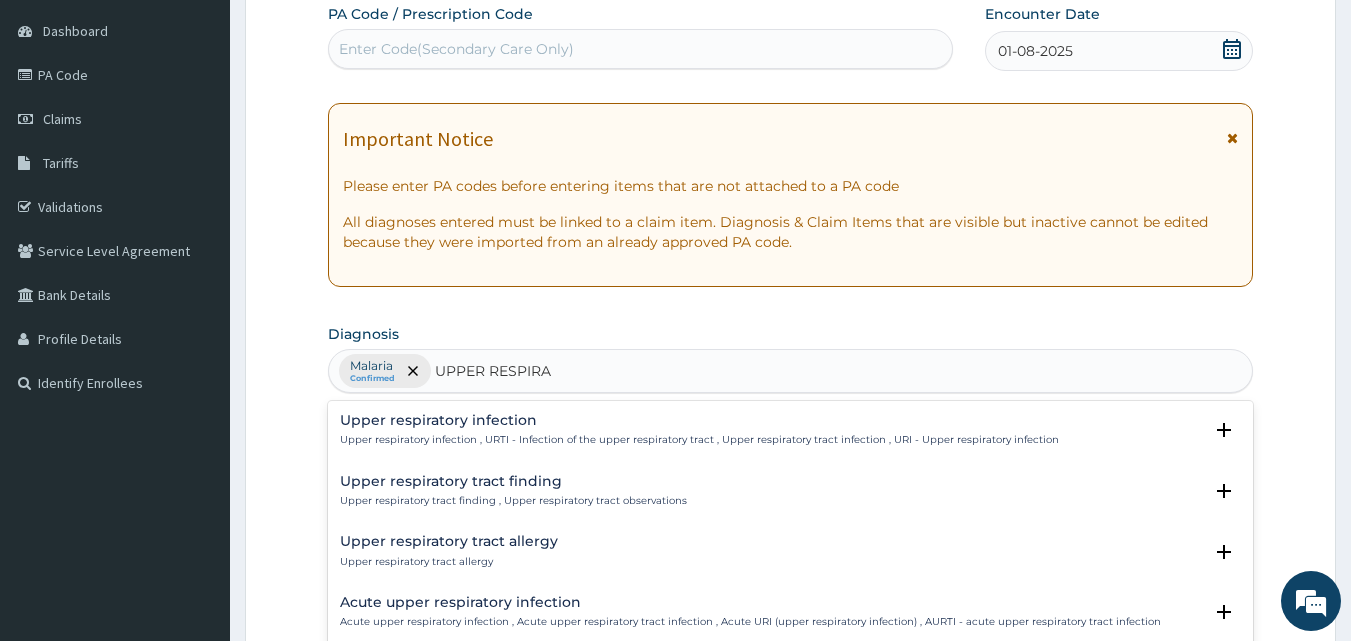click on "Upper respiratory infection" at bounding box center [699, 420] 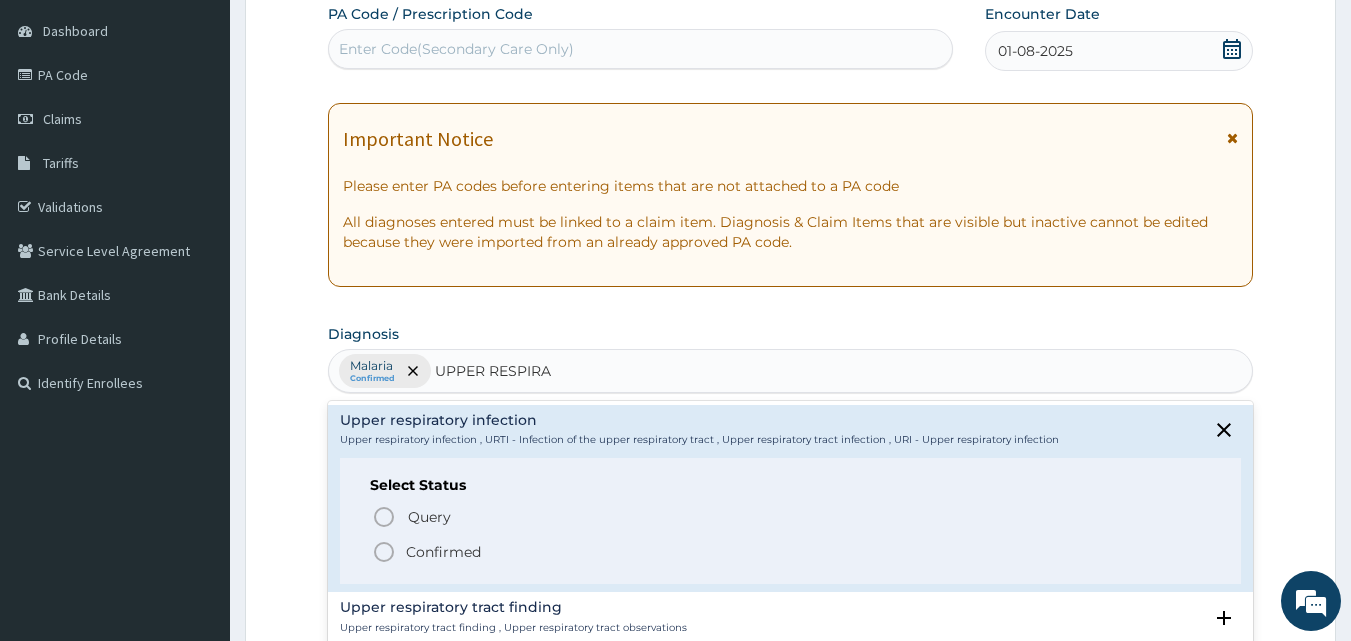 click on "Confirmed" at bounding box center (792, 552) 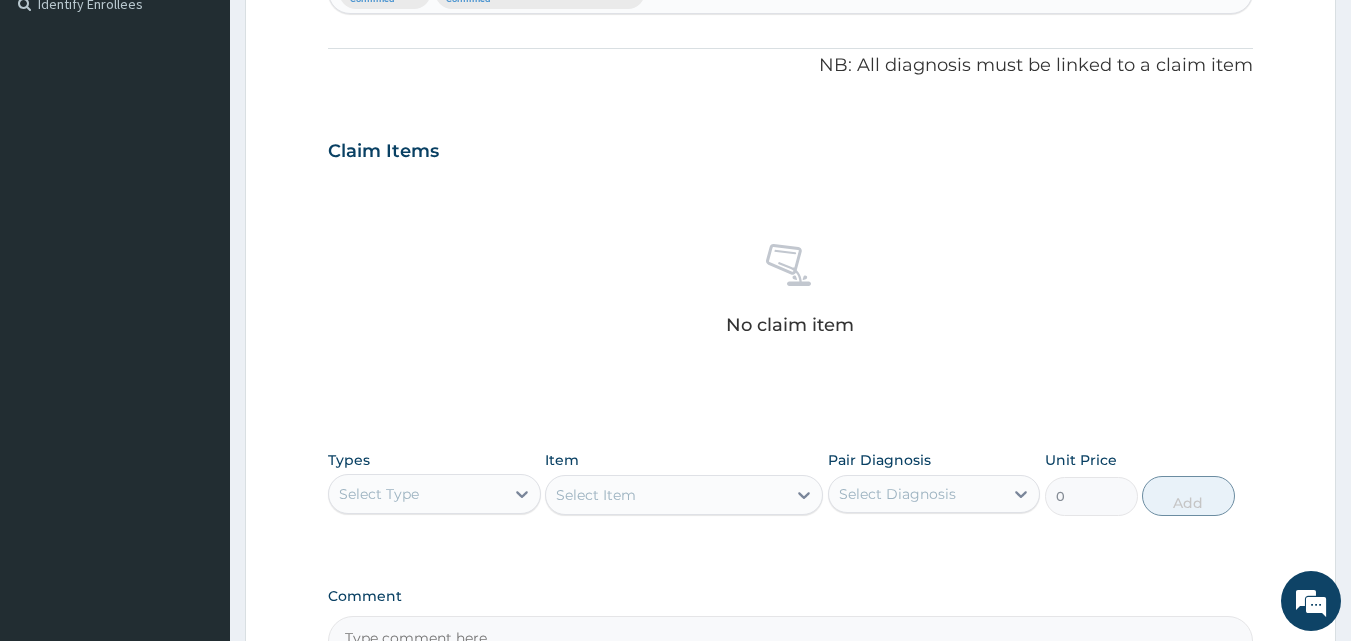 scroll, scrollTop: 587, scrollLeft: 0, axis: vertical 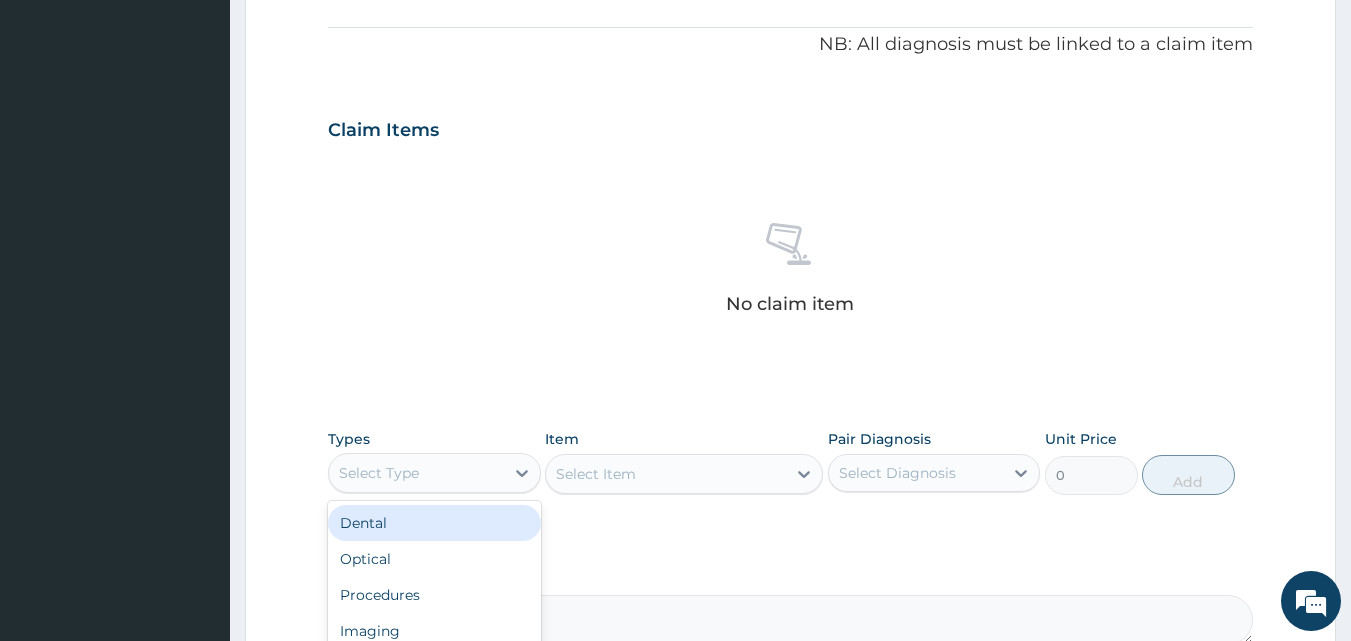 click on "Select Type" at bounding box center [379, 473] 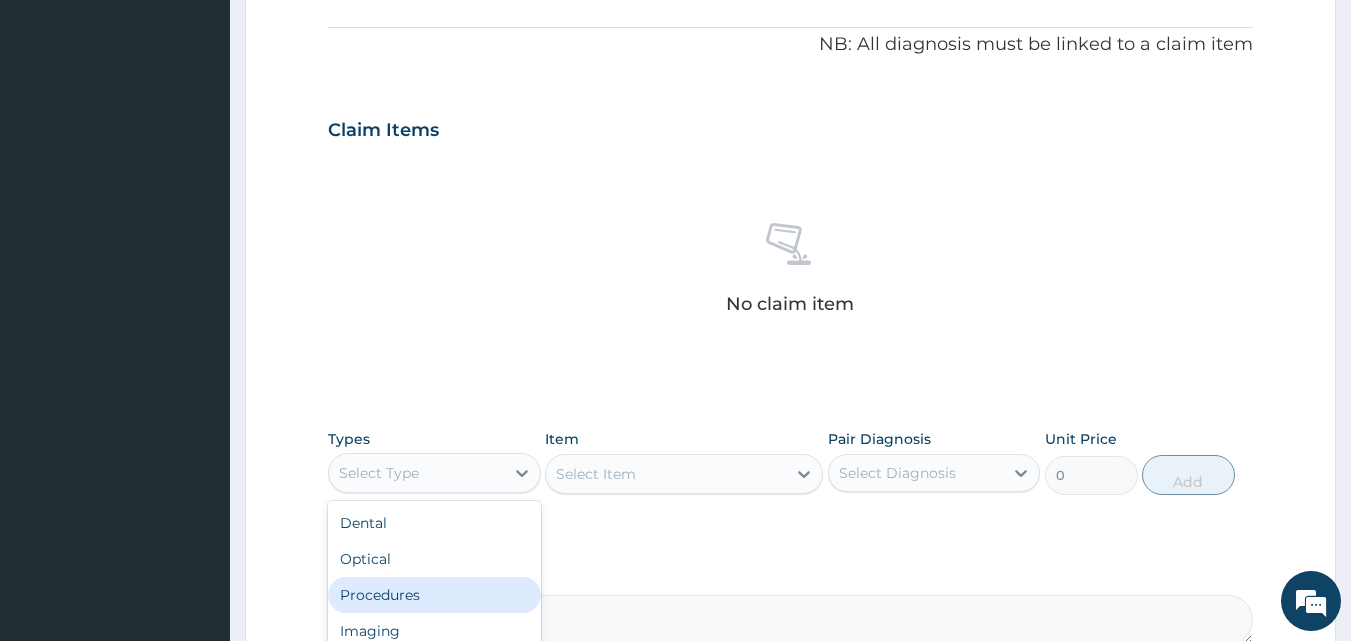 click on "Procedures" at bounding box center (434, 595) 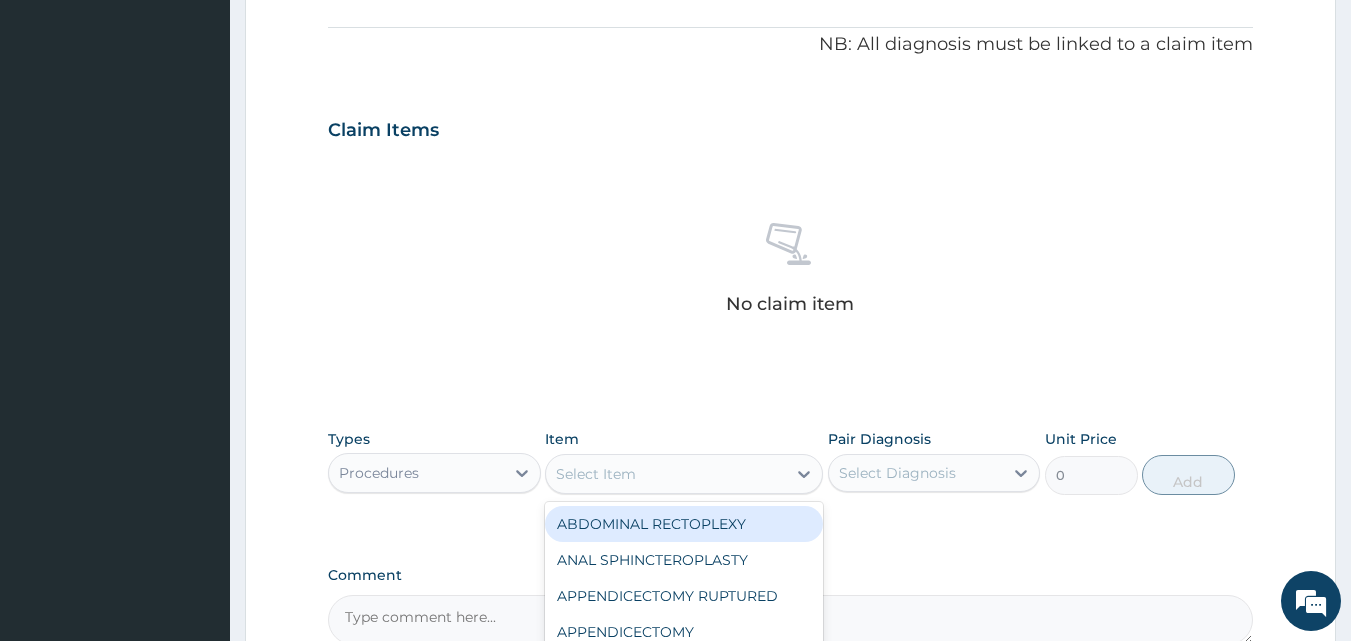 click on "Select Item" at bounding box center (596, 474) 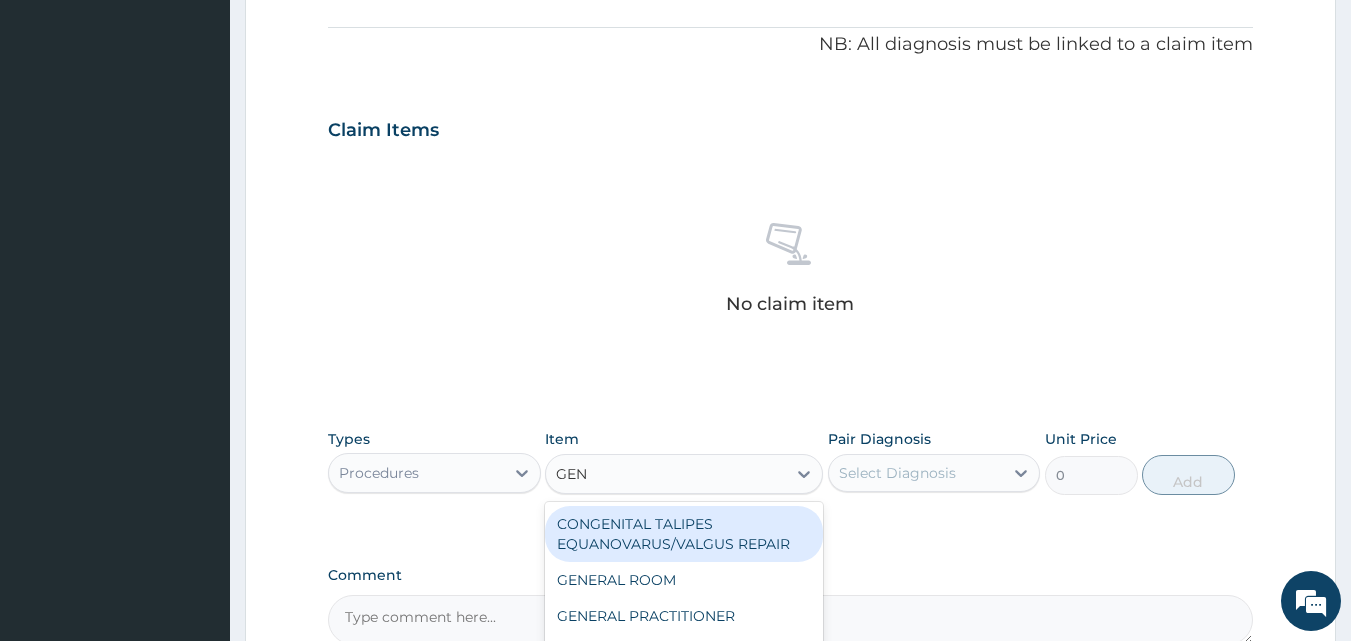 type on "GENE" 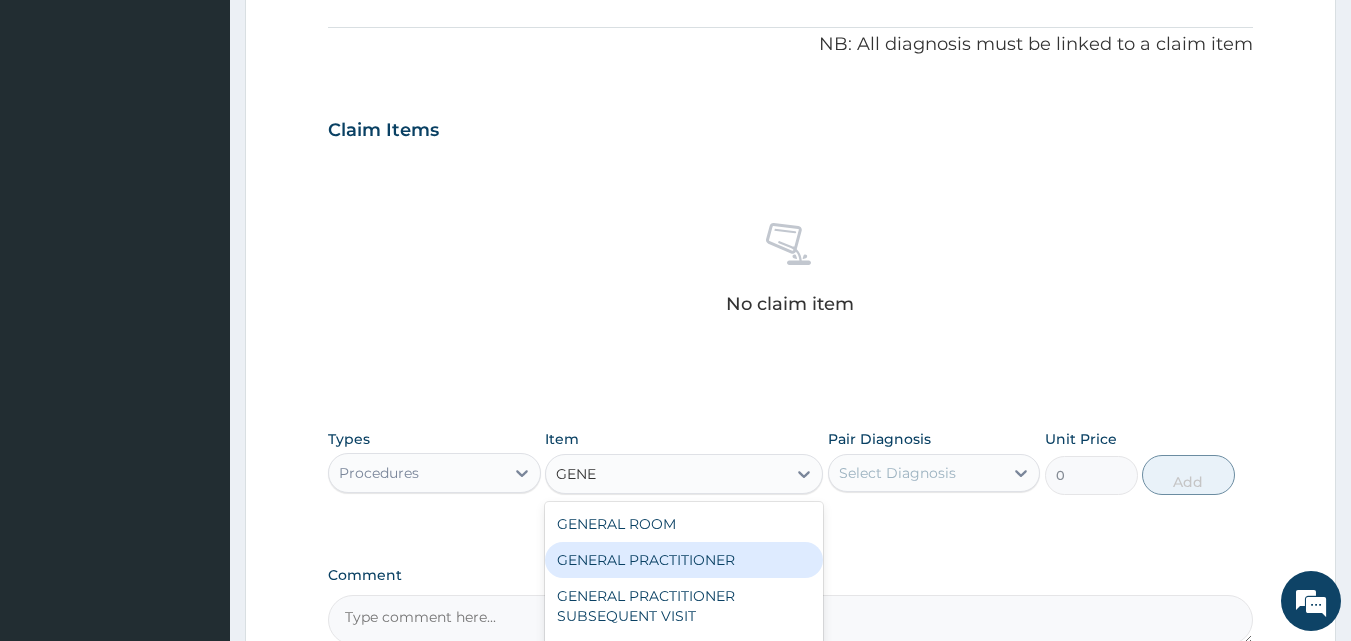 click on "GENERAL PRACTITIONER" at bounding box center [684, 560] 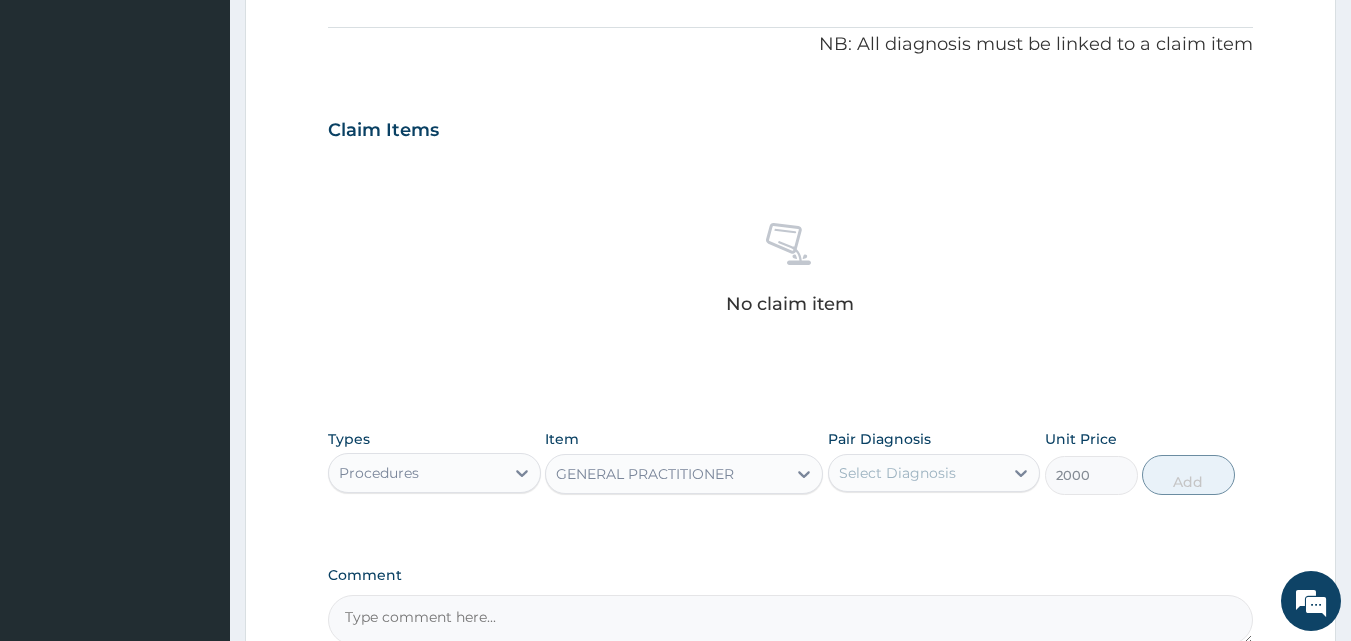 click on "Select Diagnosis" at bounding box center (897, 473) 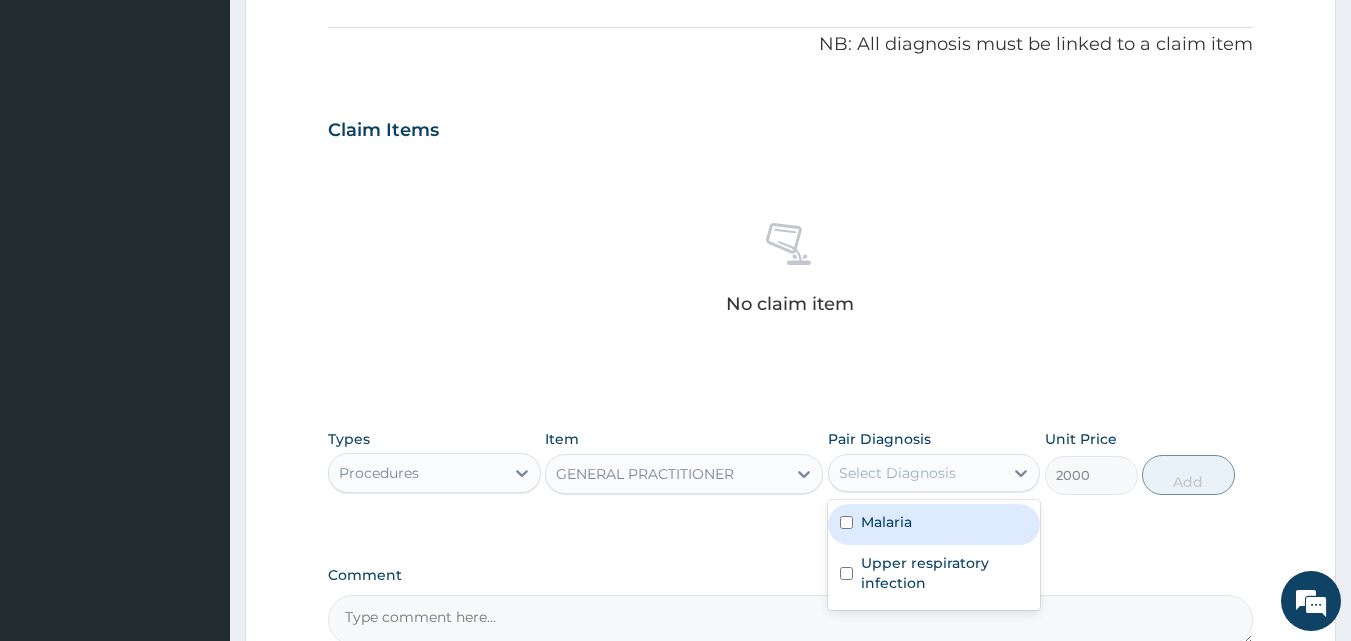 click on "Malaria" at bounding box center (934, 524) 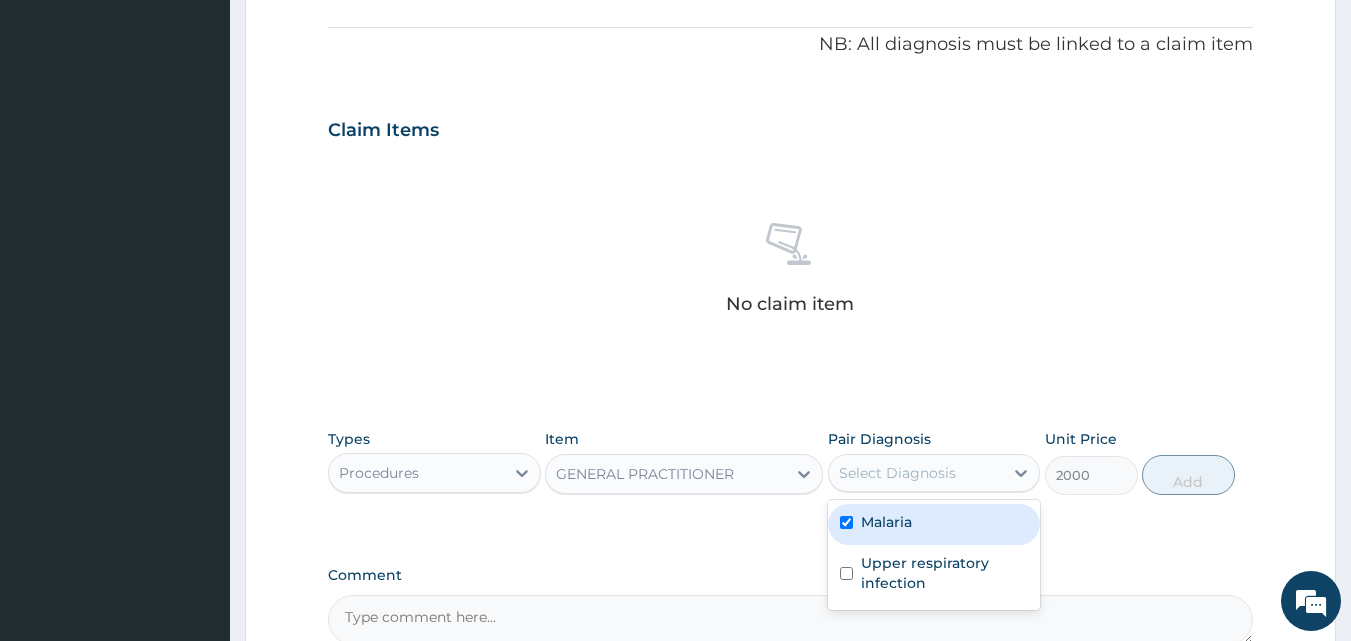 checkbox on "true" 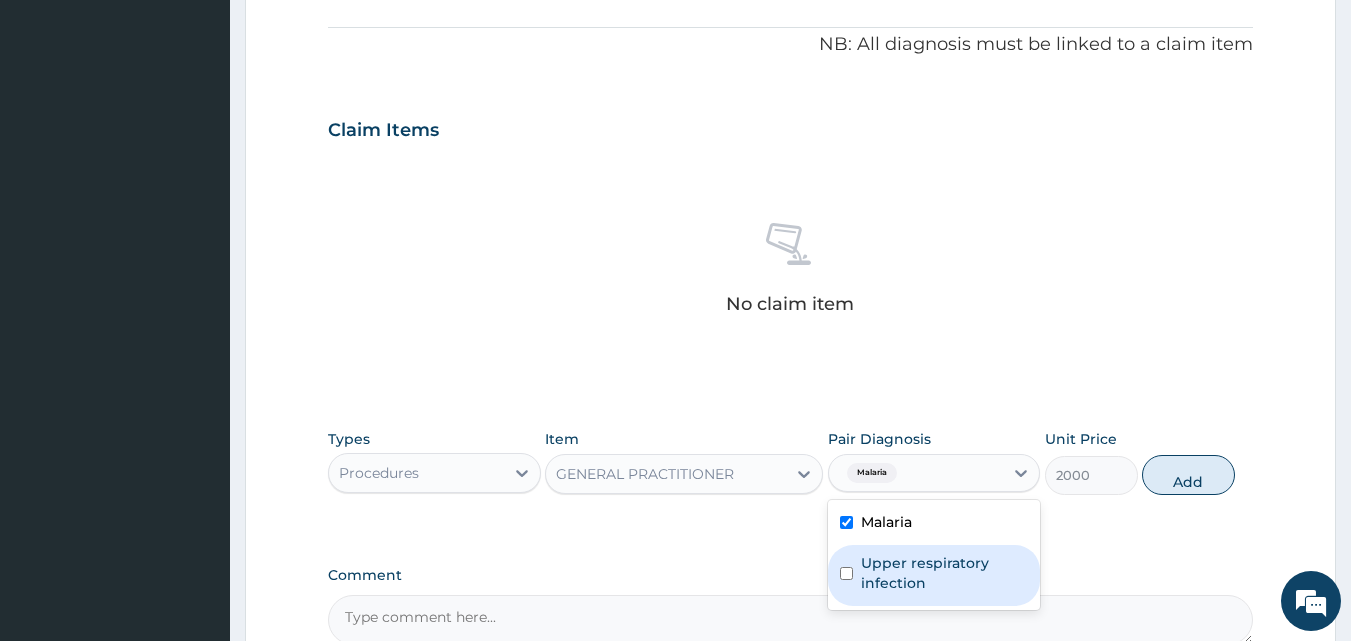 click on "Upper respiratory infection" at bounding box center (945, 573) 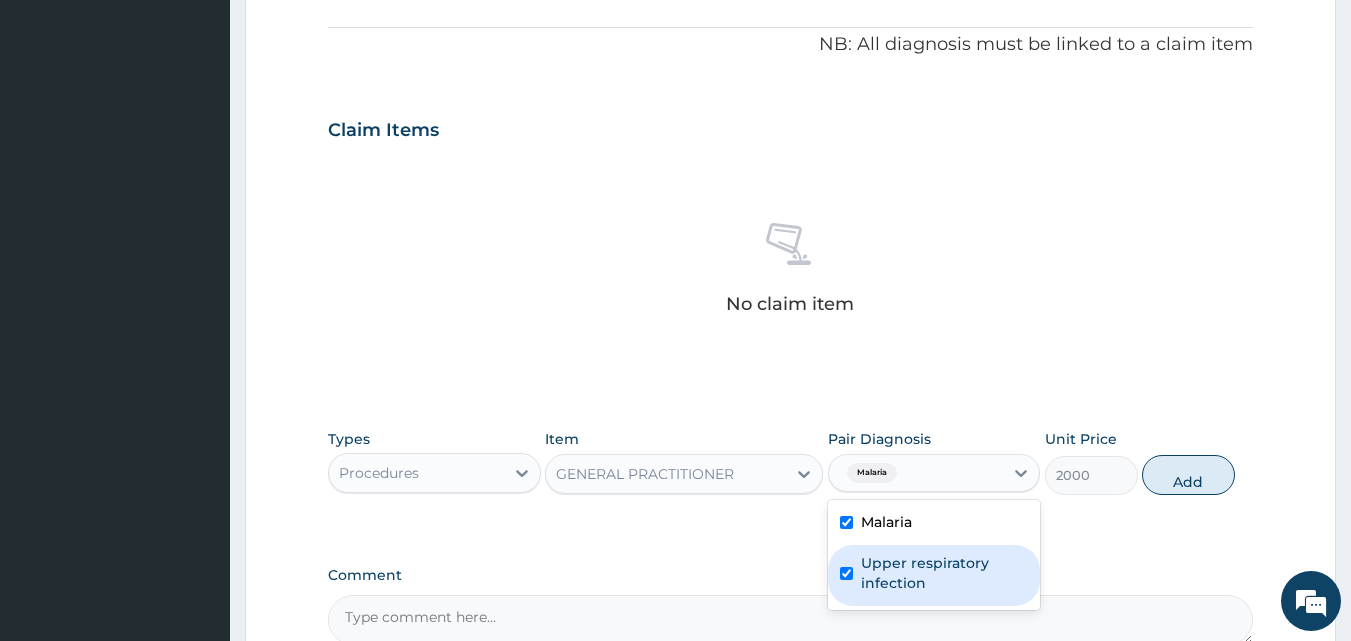 checkbox on "true" 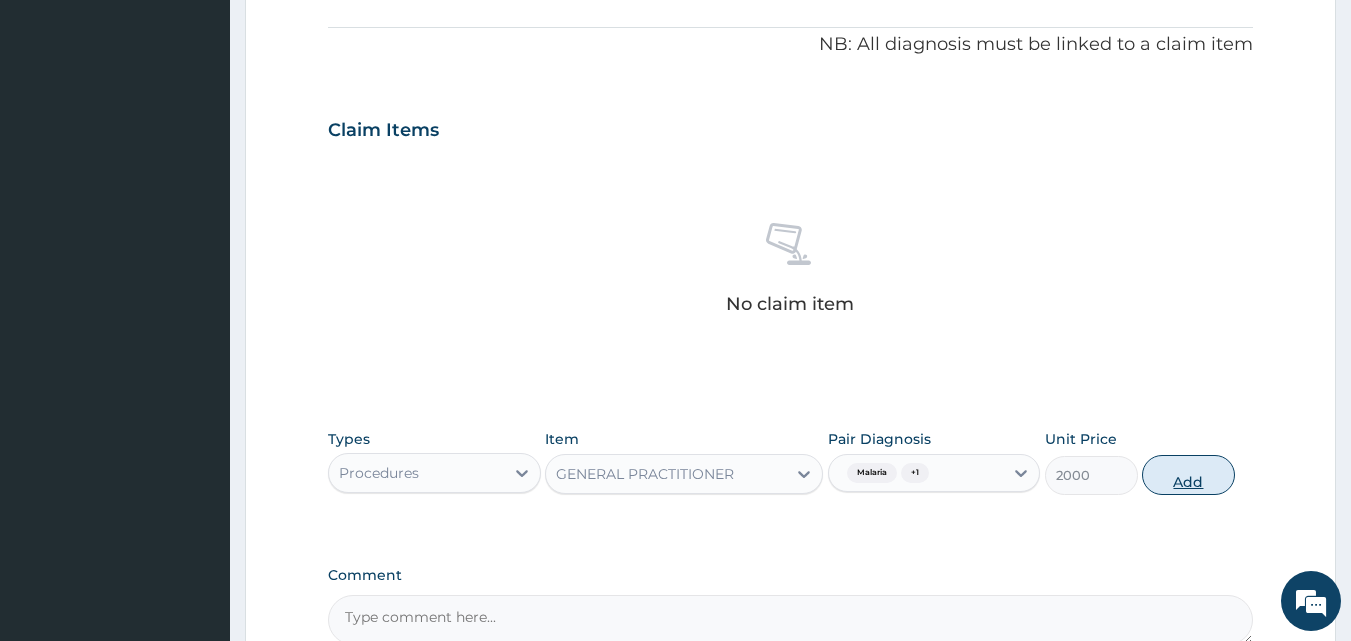 click on "Add" at bounding box center (1188, 475) 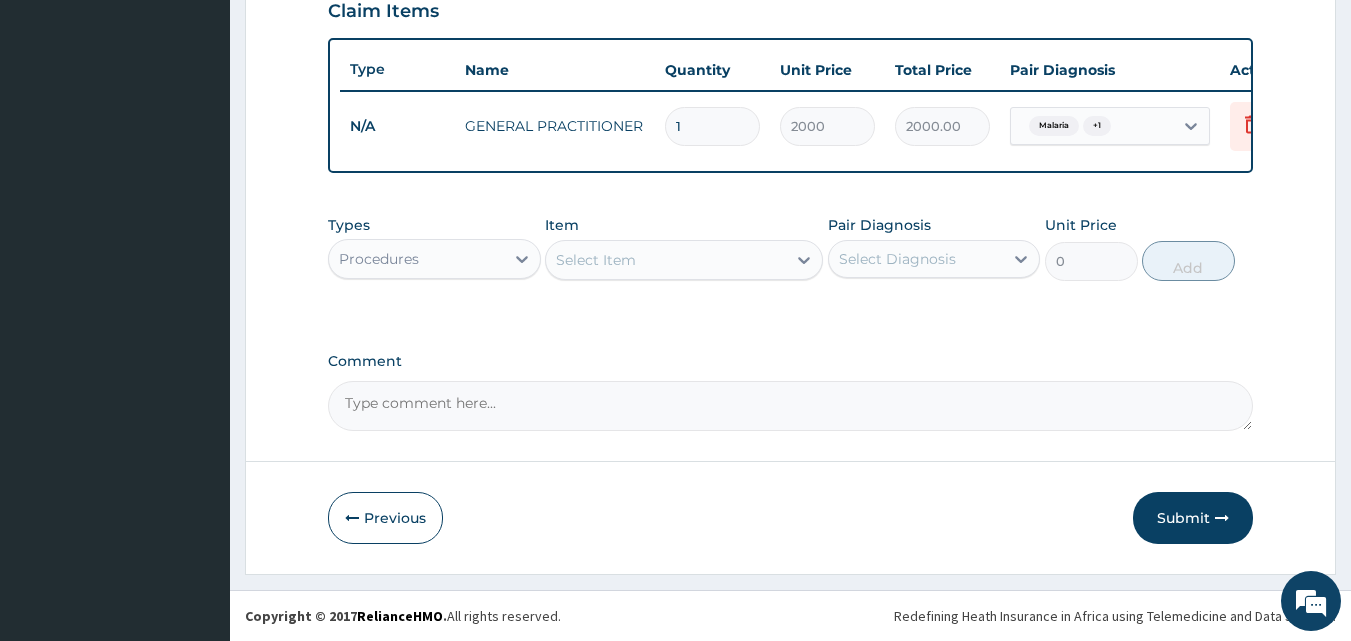 scroll, scrollTop: 721, scrollLeft: 0, axis: vertical 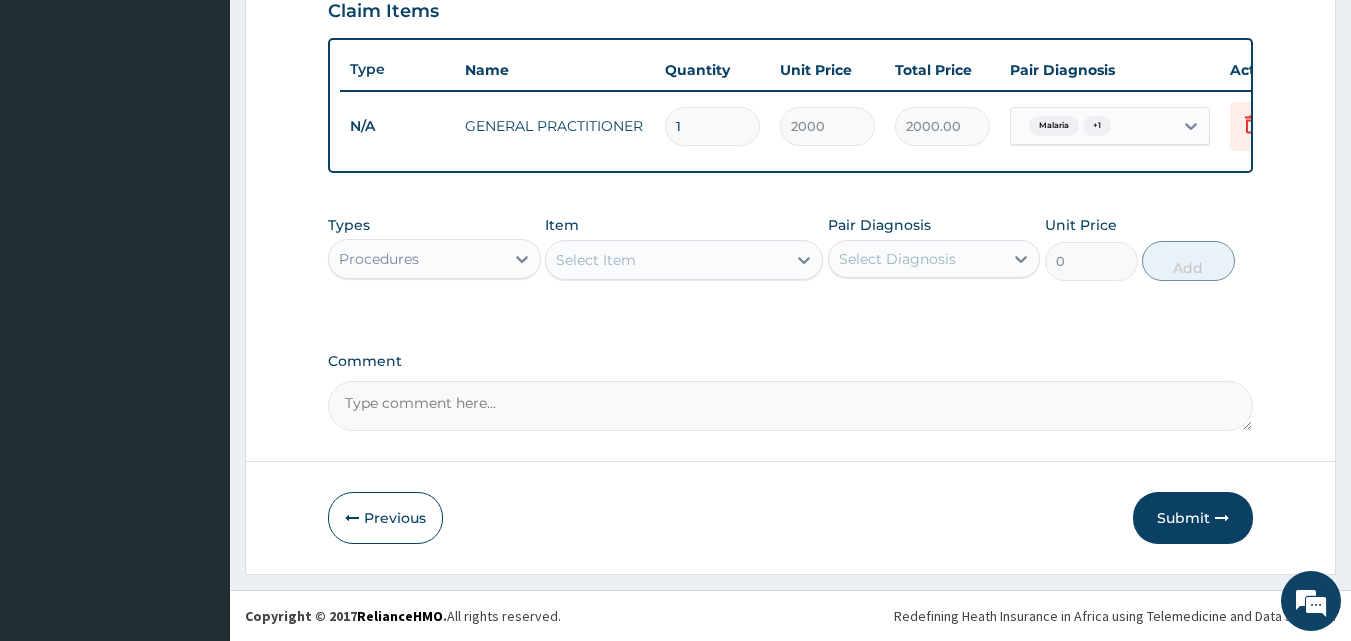 click on "Procedures" at bounding box center [379, 259] 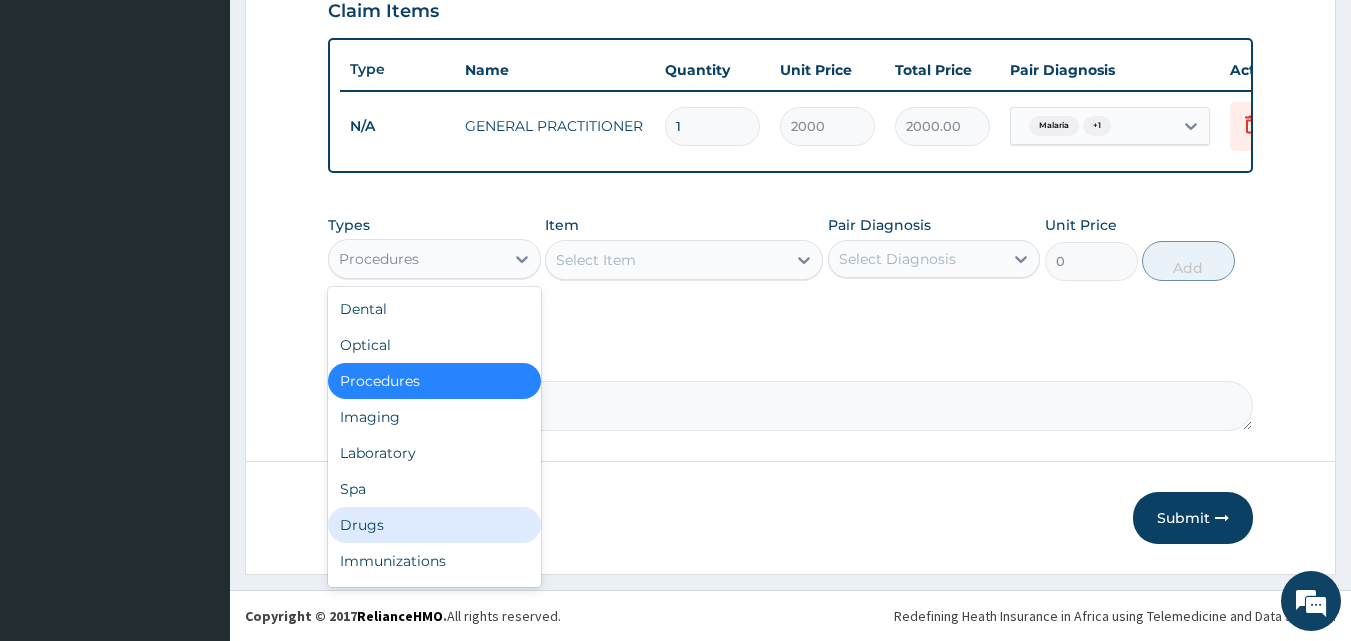 click on "Drugs" at bounding box center (434, 525) 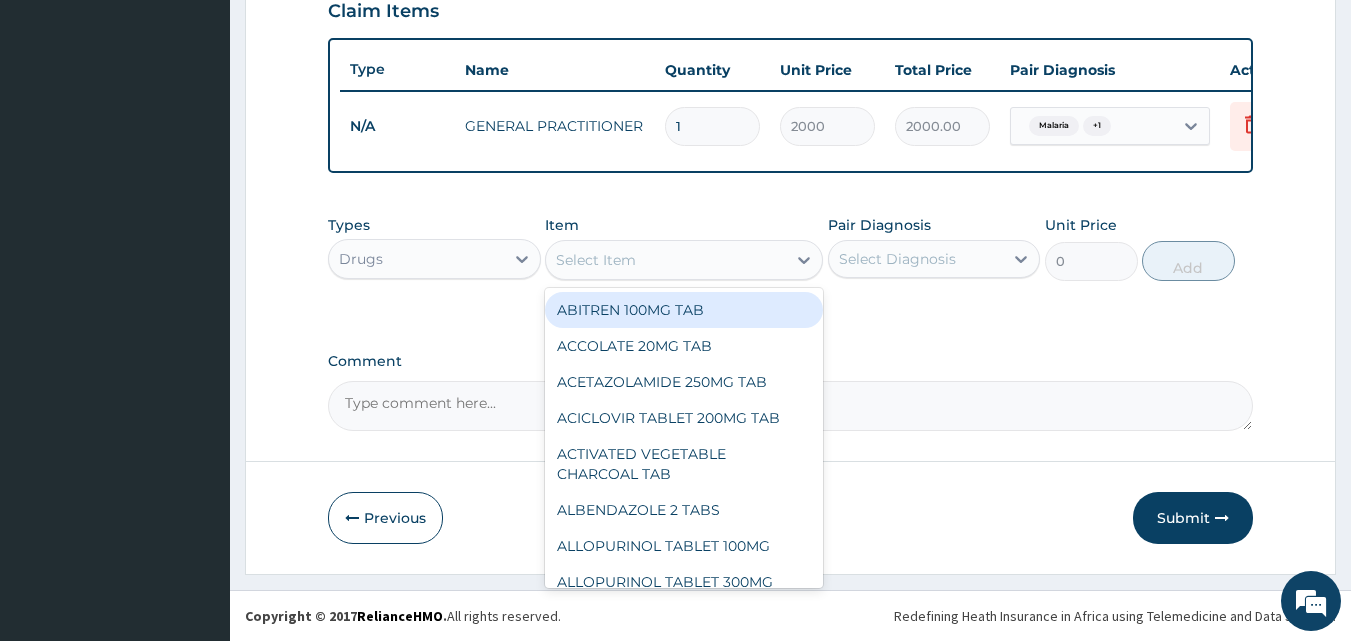 click on "Select Item" at bounding box center (666, 260) 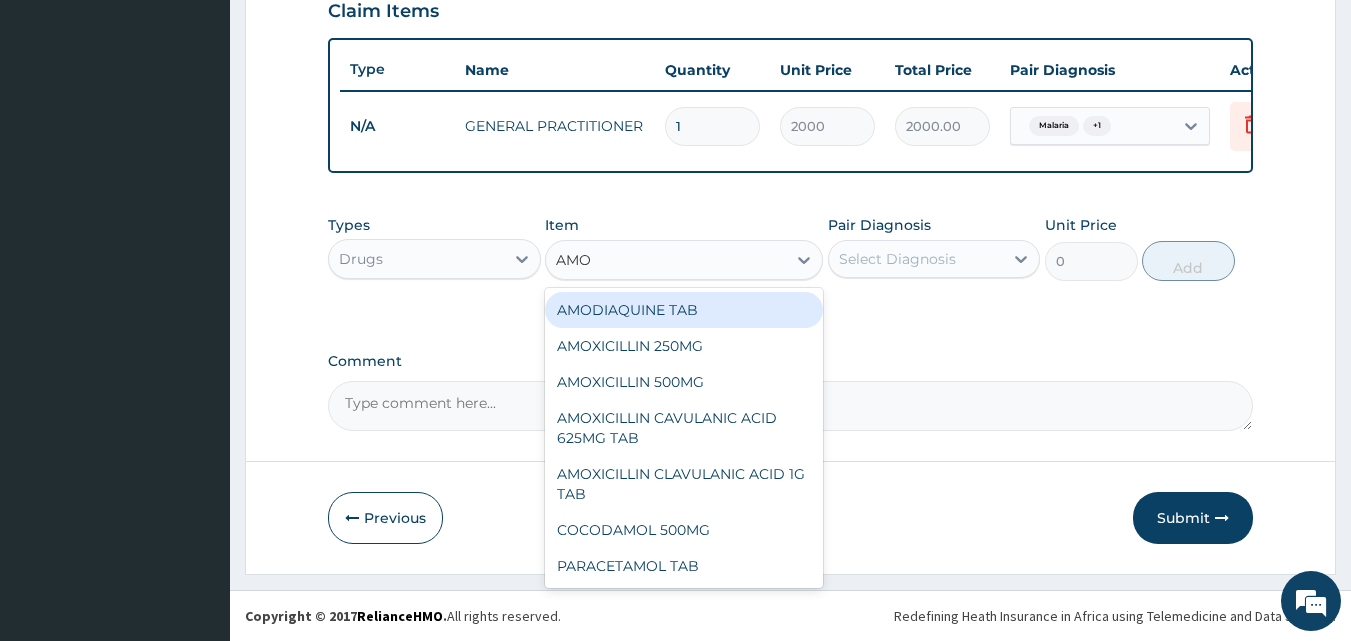 type on "AMOX" 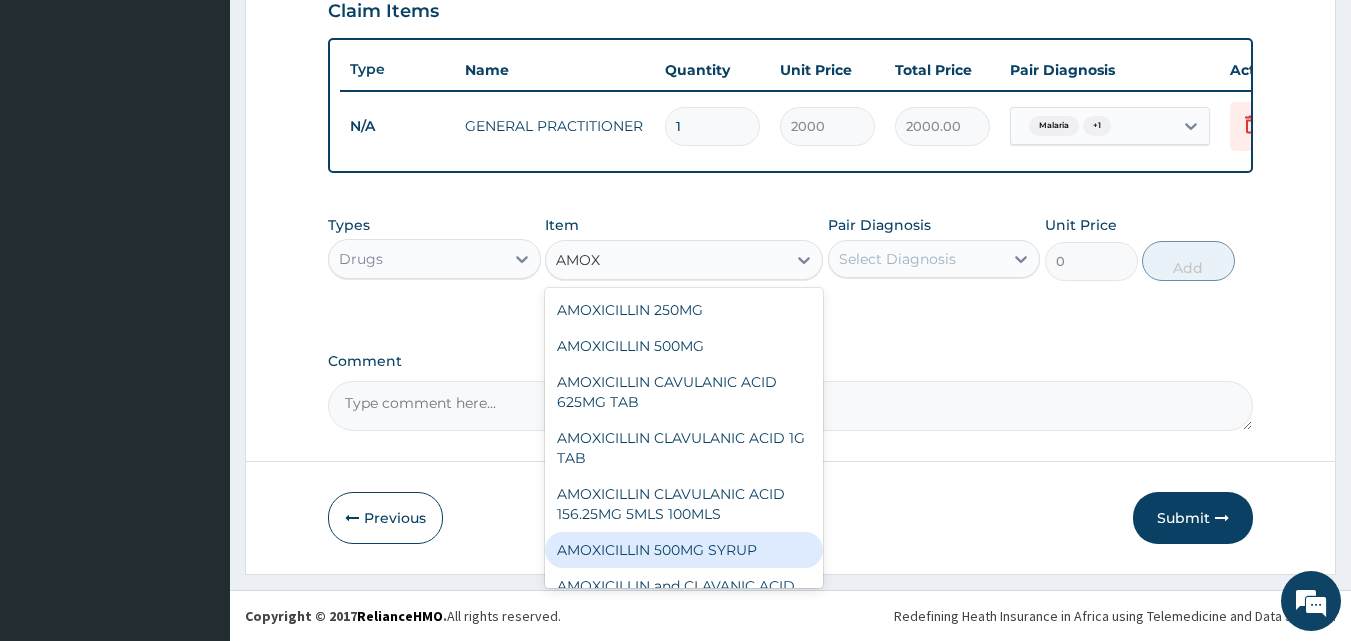 click on "AMOXICILLIN 500MG SYRUP" at bounding box center (684, 550) 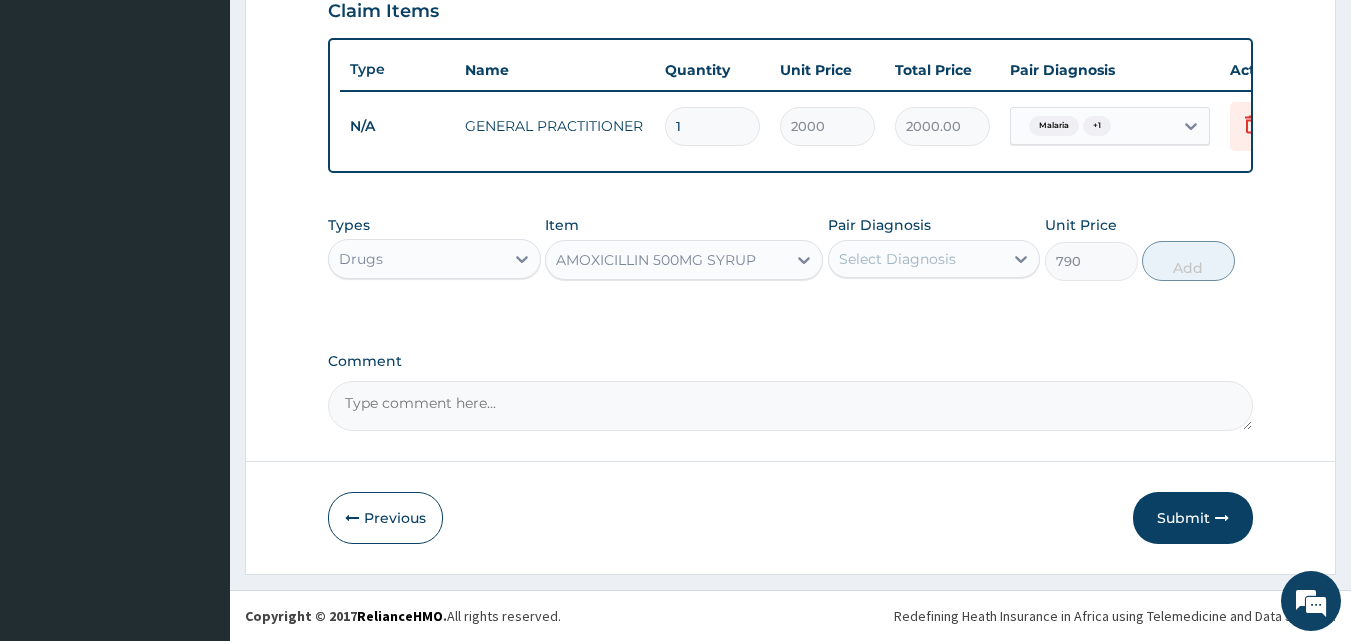 click on "Select Diagnosis" at bounding box center (897, 259) 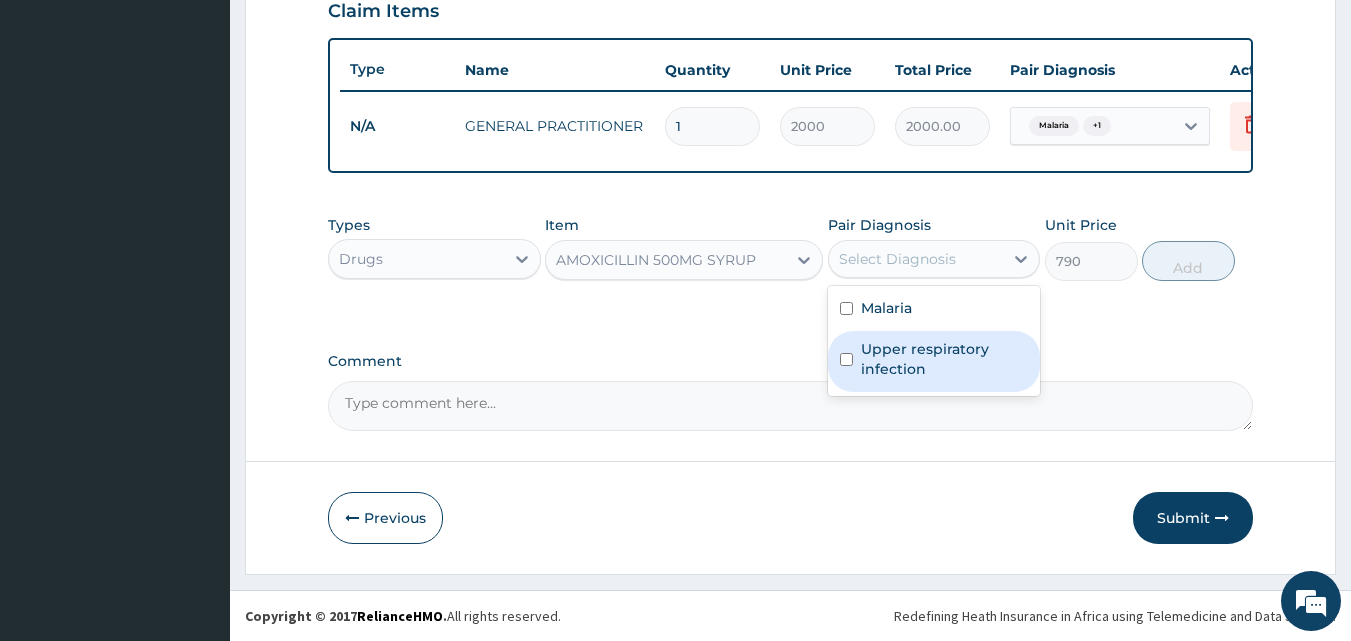 click on "Upper respiratory infection" at bounding box center (945, 359) 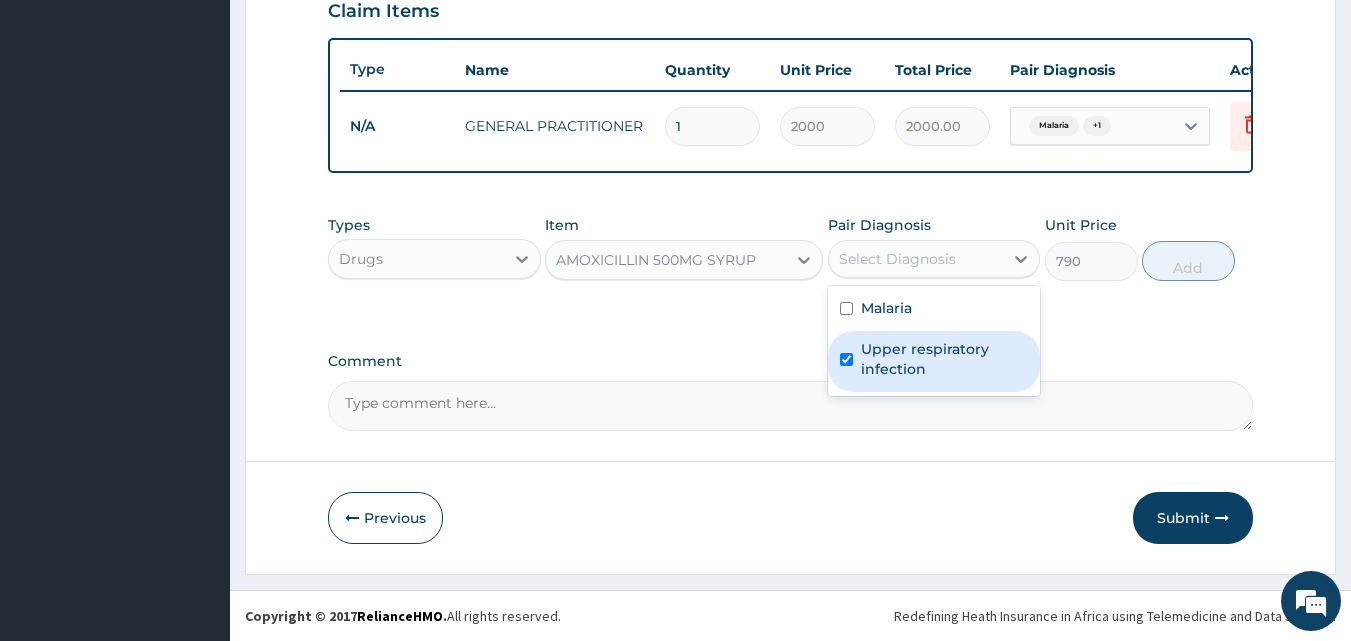 checkbox on "true" 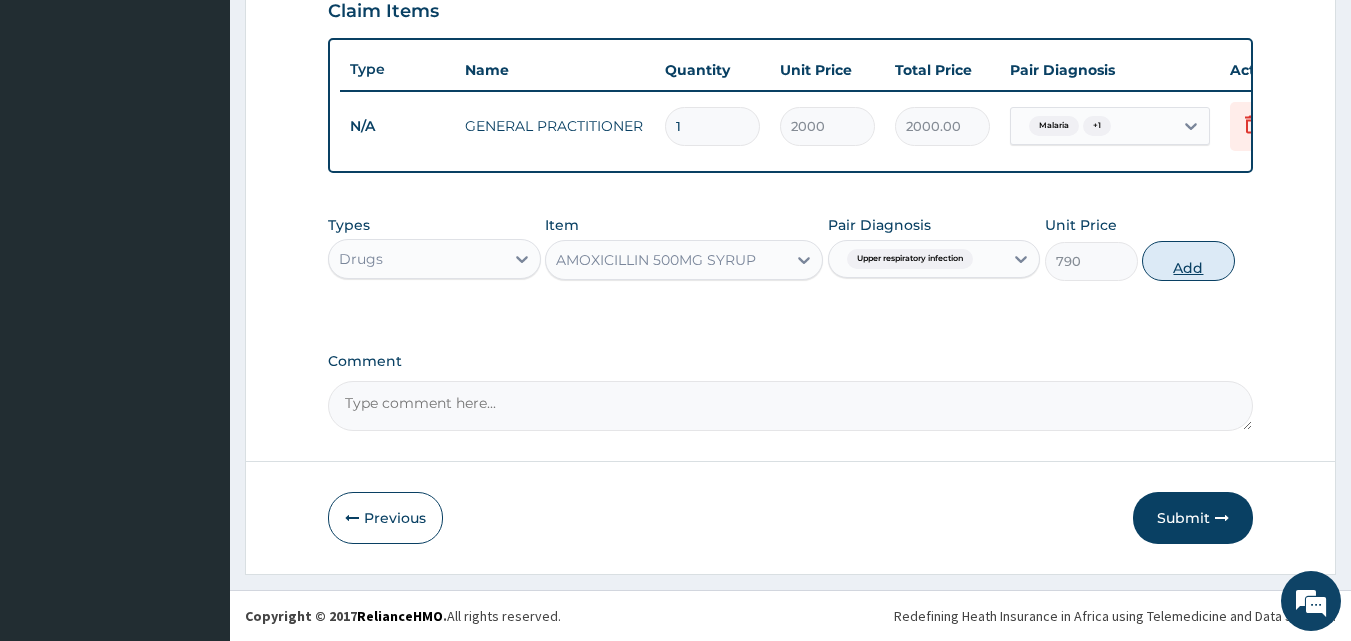 click on "Add" at bounding box center (1188, 261) 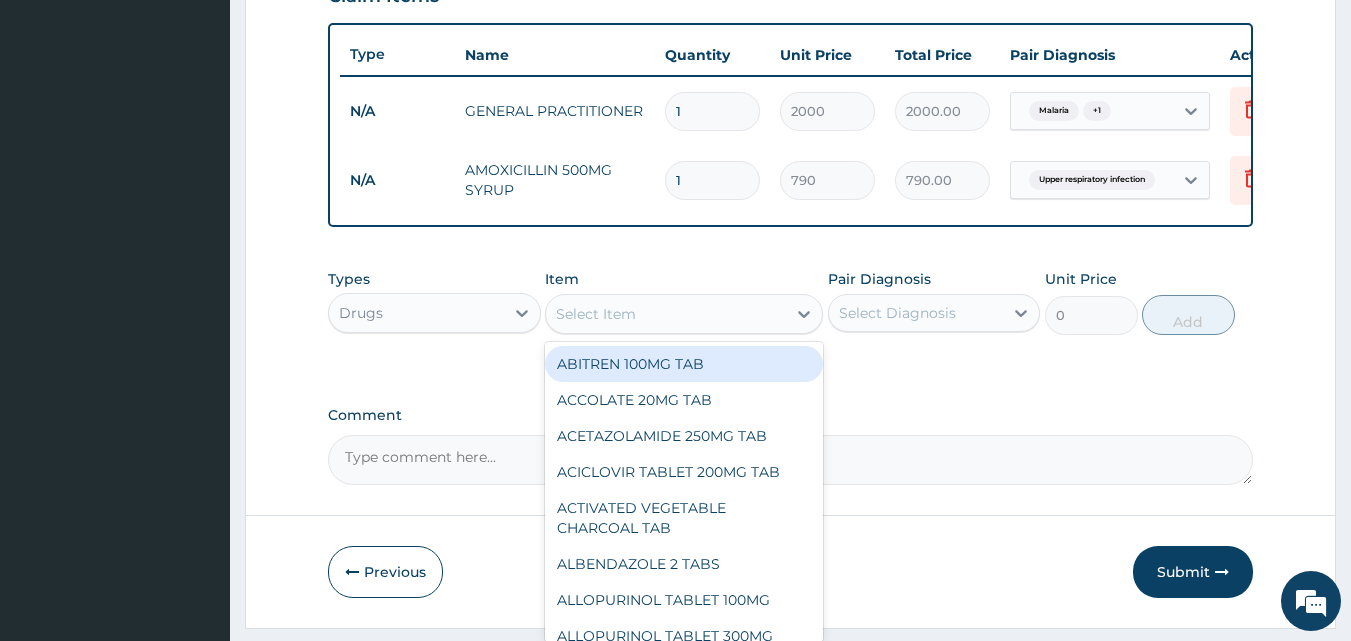 click on "Select Item" at bounding box center [666, 314] 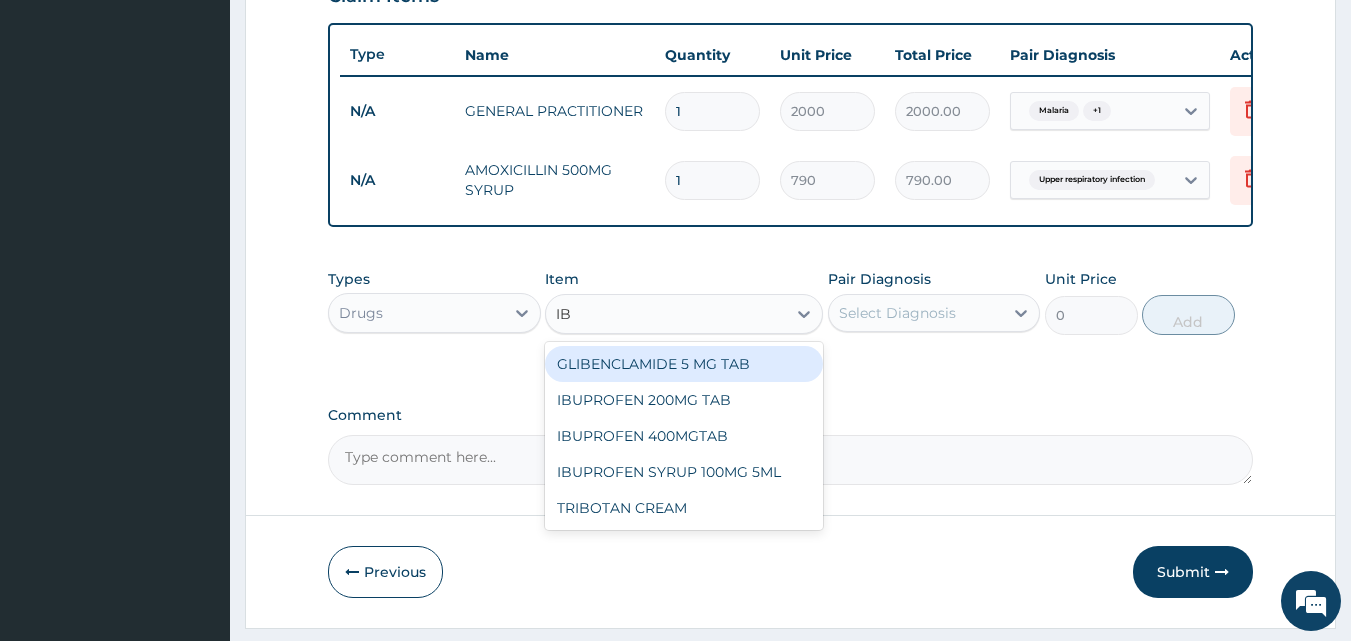 type on "IBU" 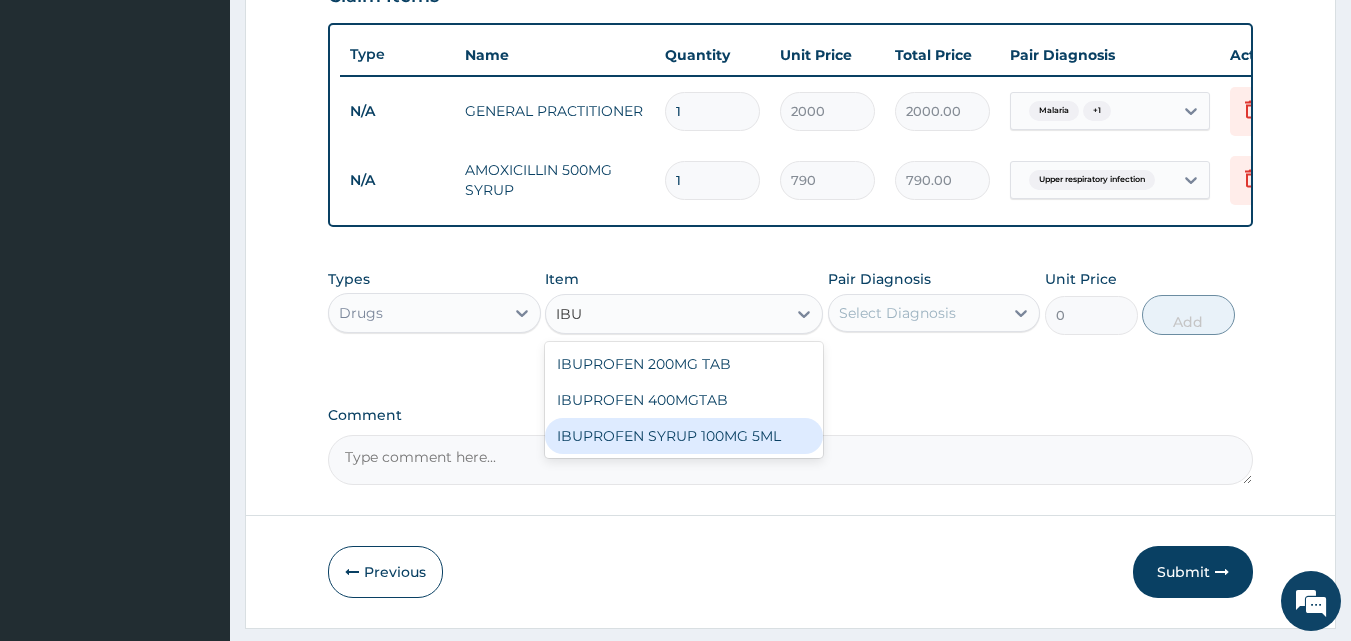 click on "IBUPROFEN SYRUP 100MG 5ML" at bounding box center (684, 436) 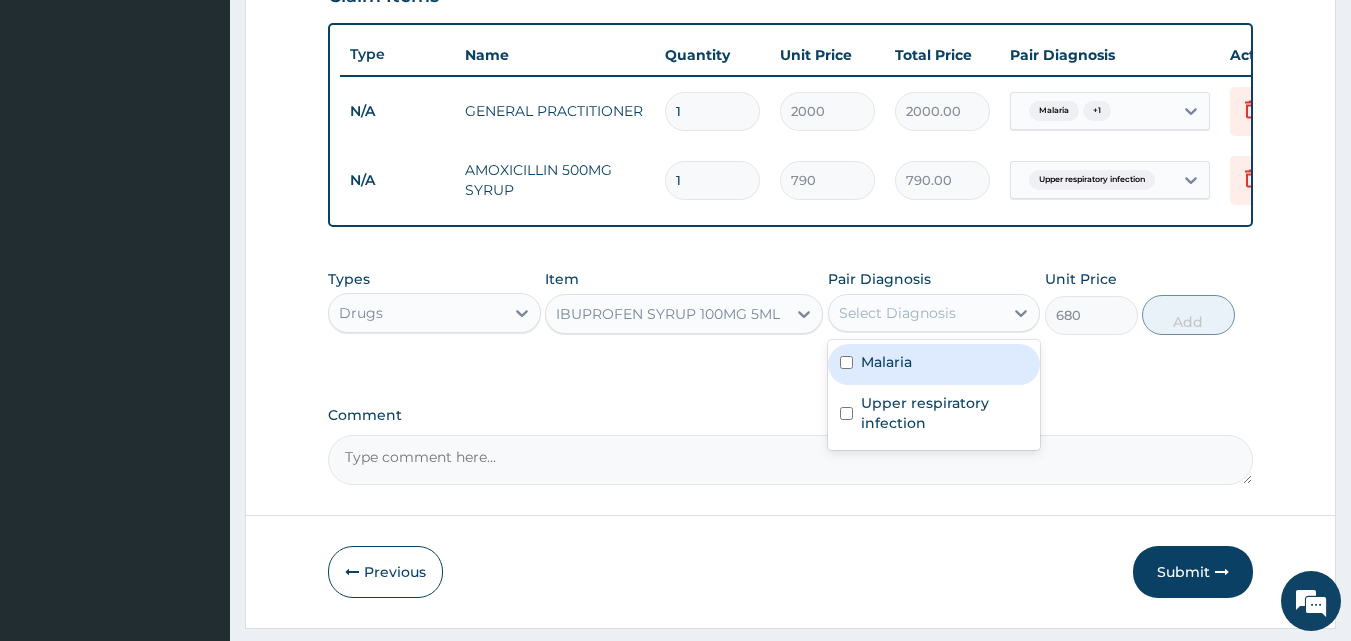 click on "Select Diagnosis" at bounding box center (897, 313) 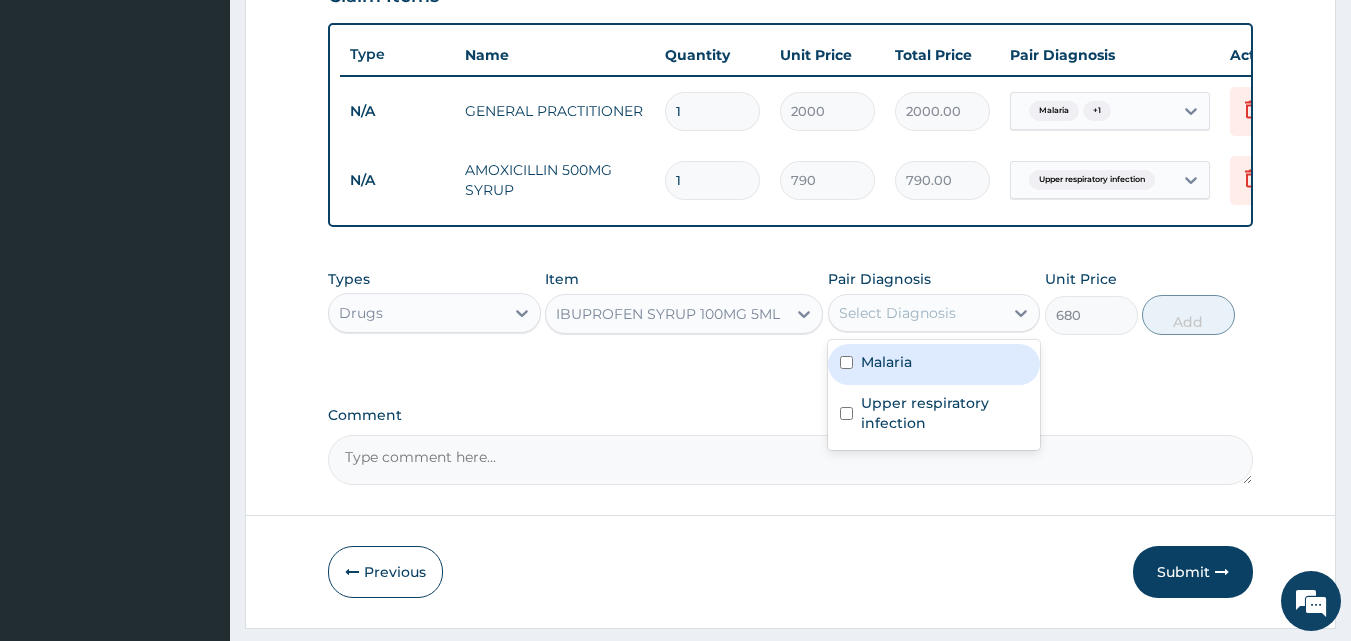 click on "Malaria" at bounding box center [934, 364] 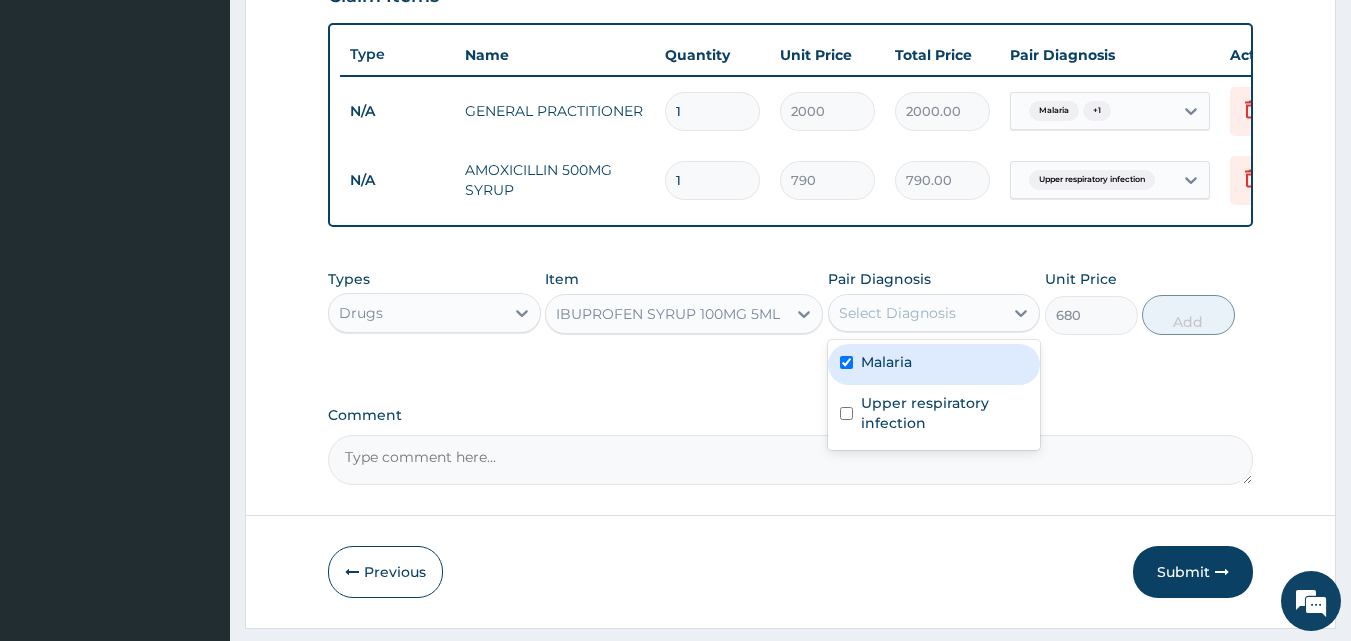 checkbox on "true" 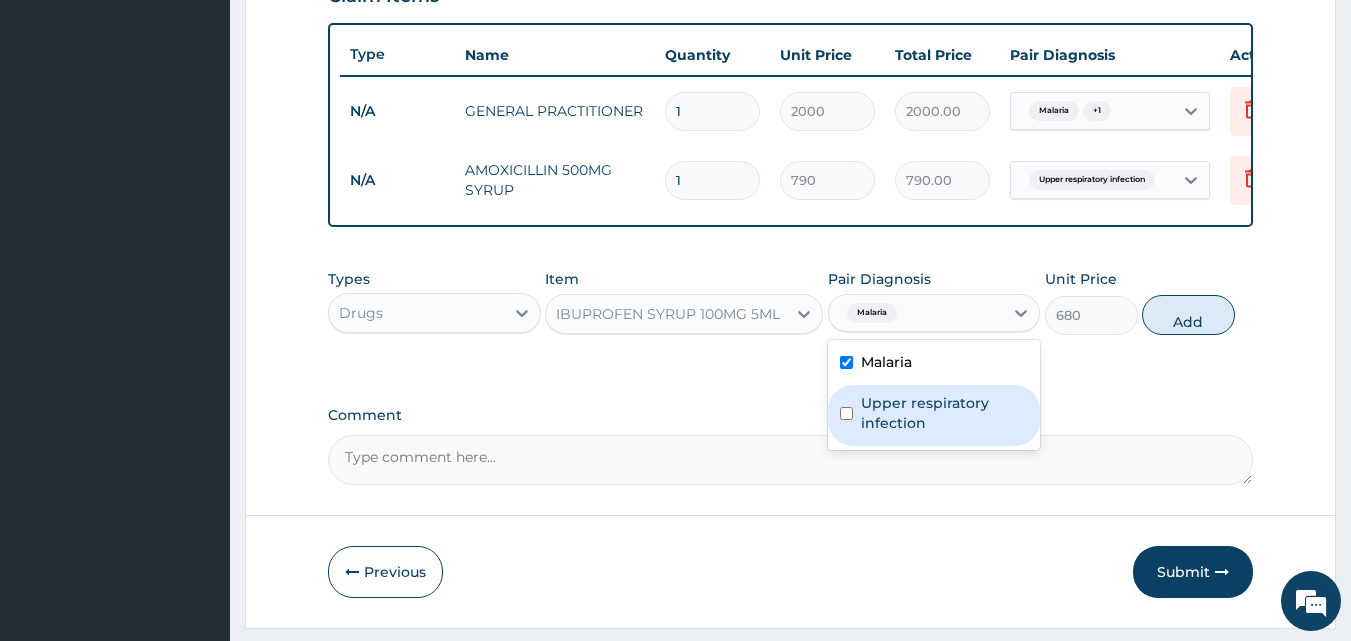 click on "Upper respiratory infection" at bounding box center [945, 413] 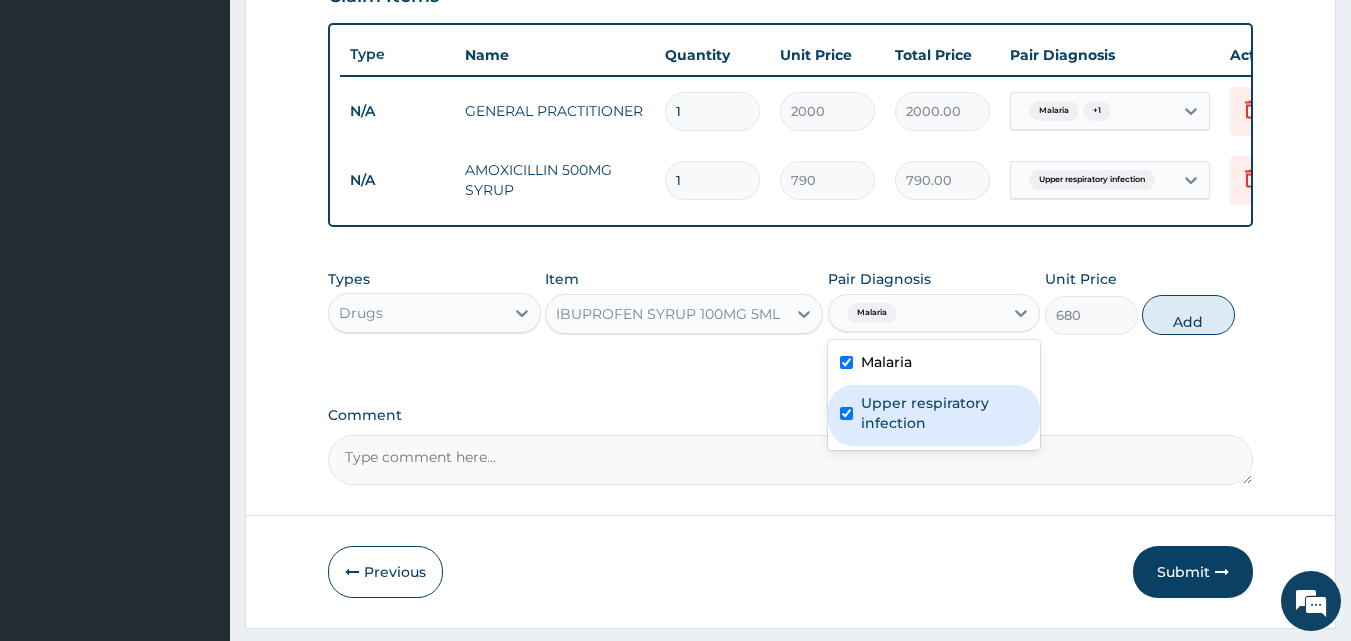 checkbox on "true" 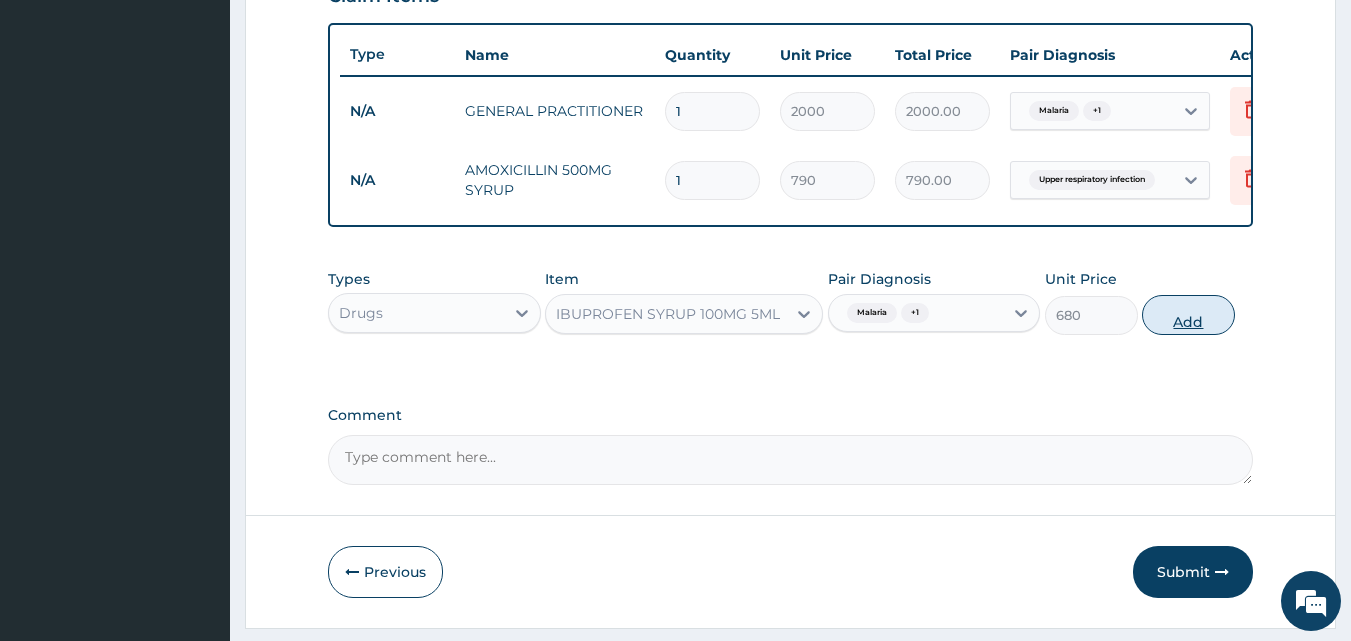 click on "Add" at bounding box center [1188, 315] 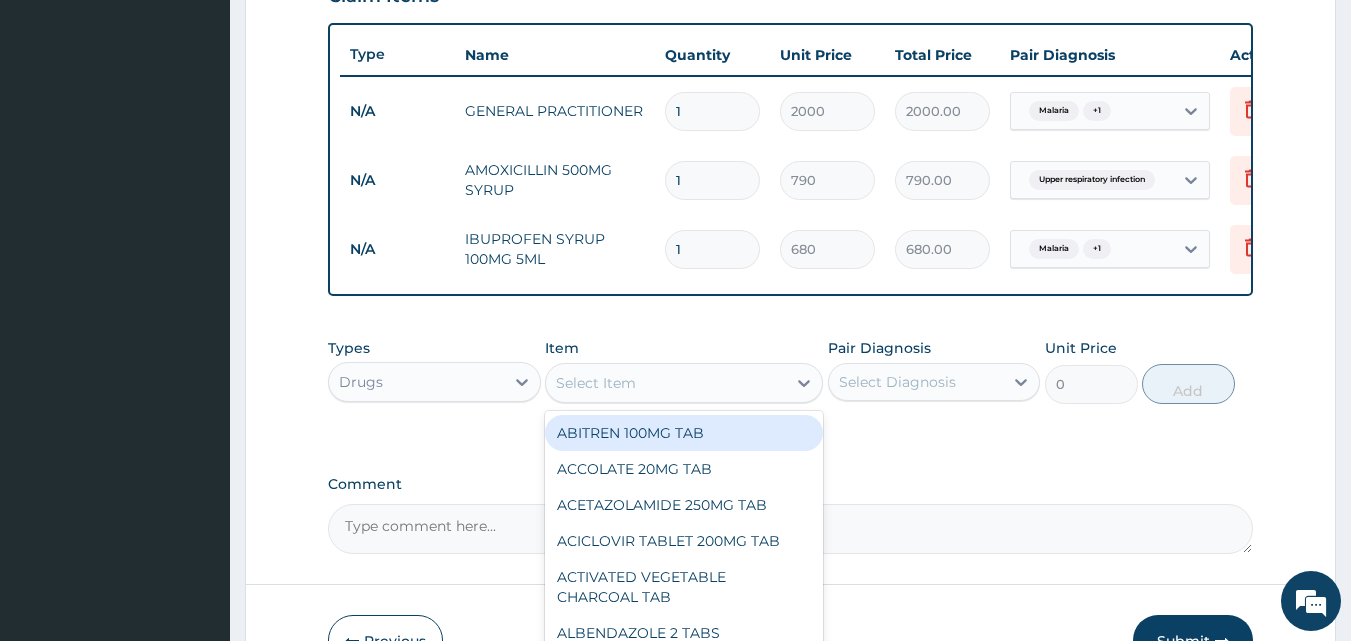 click on "Select Item" at bounding box center [666, 383] 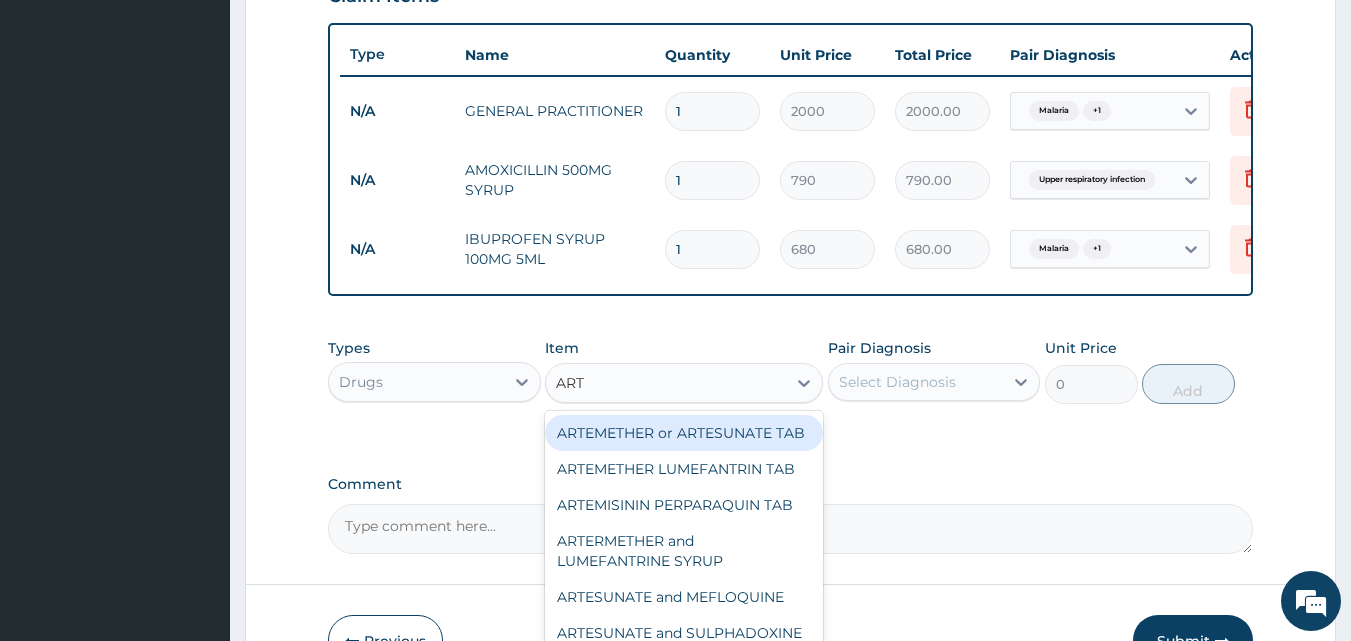 type on "ARTE" 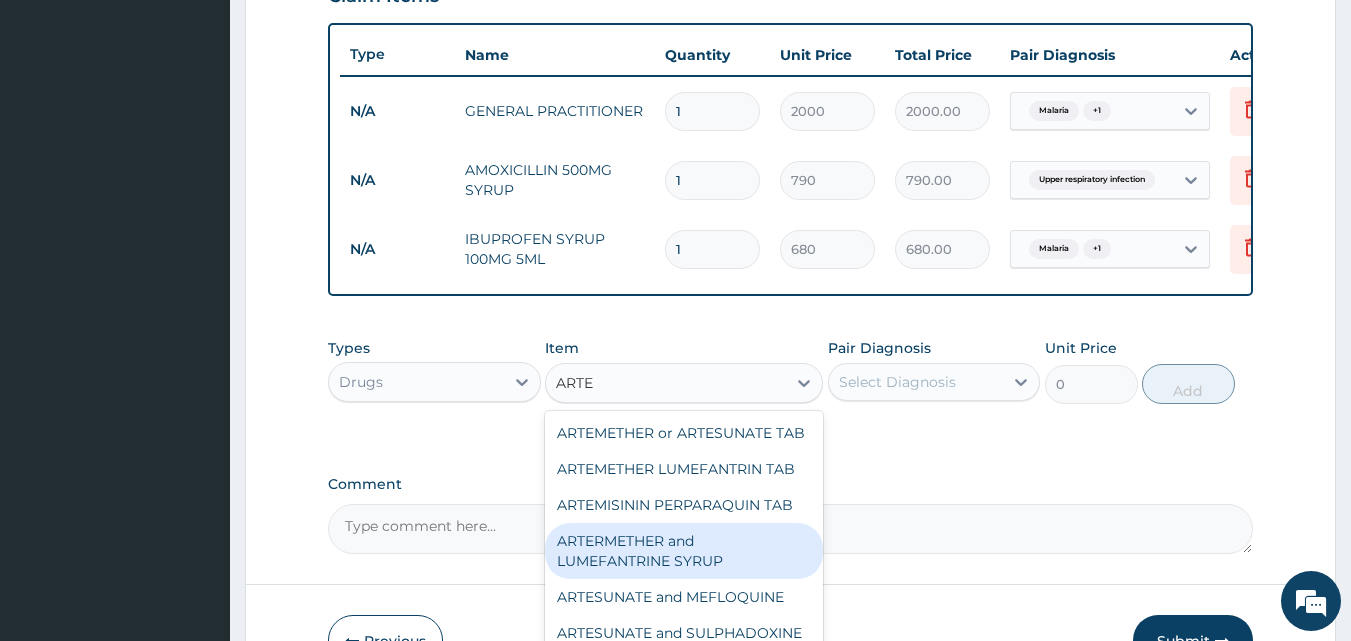 click on "ARTERMETHER and LUMEFANTRINE  SYRUP" at bounding box center (684, 551) 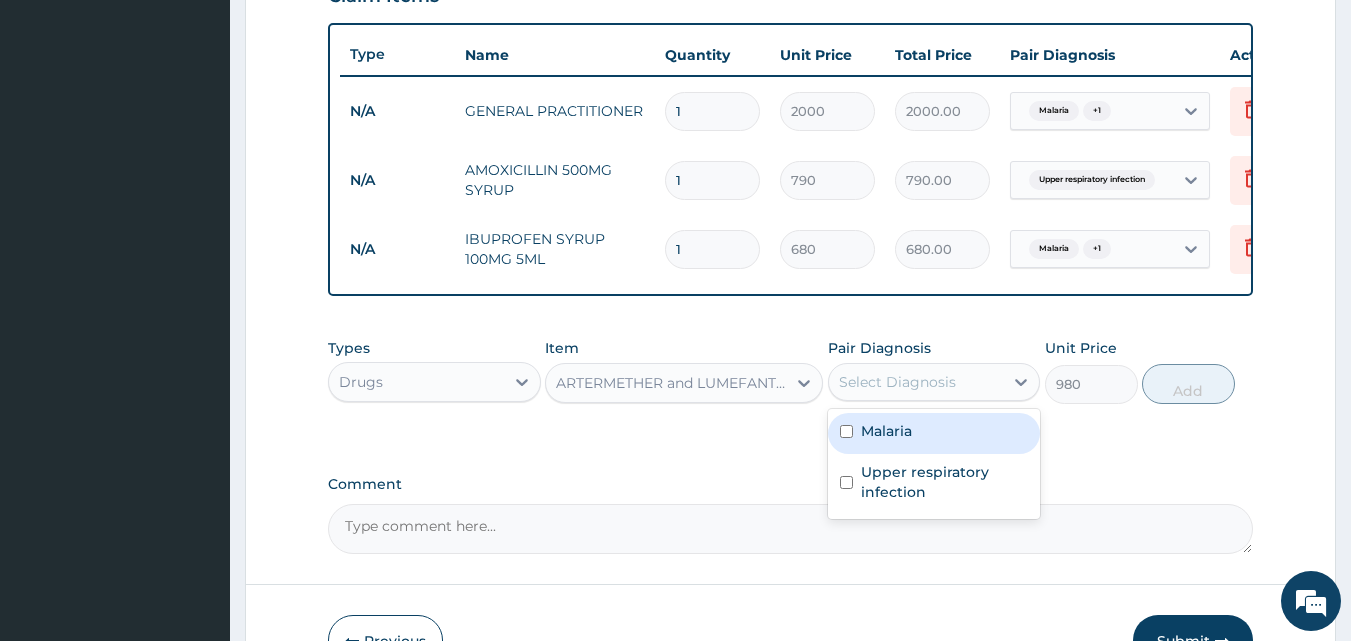 click on "Select Diagnosis" at bounding box center [897, 382] 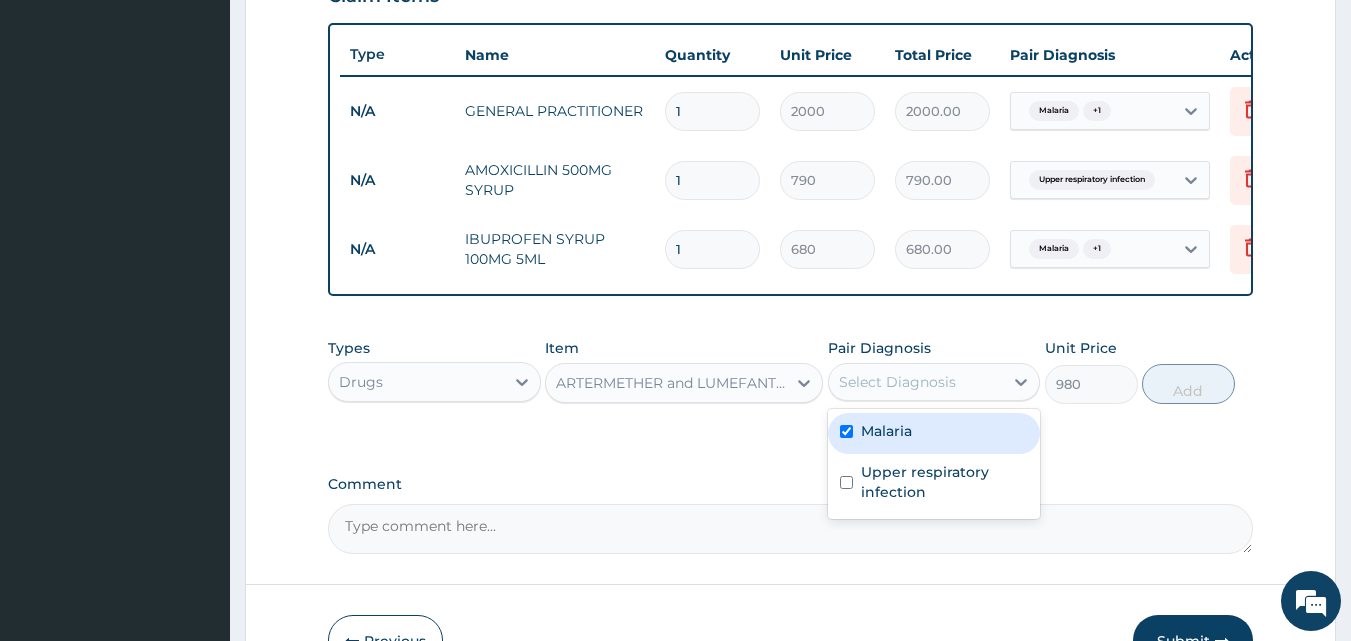 checkbox on "true" 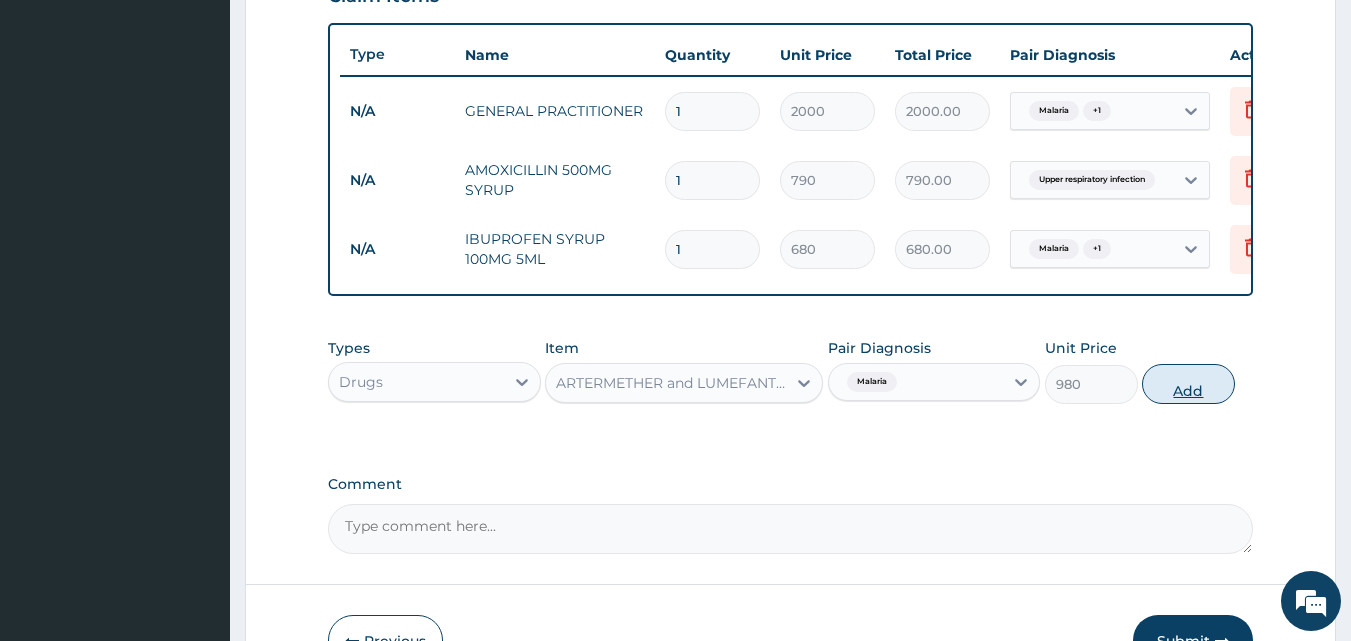 click on "Add" at bounding box center (1188, 384) 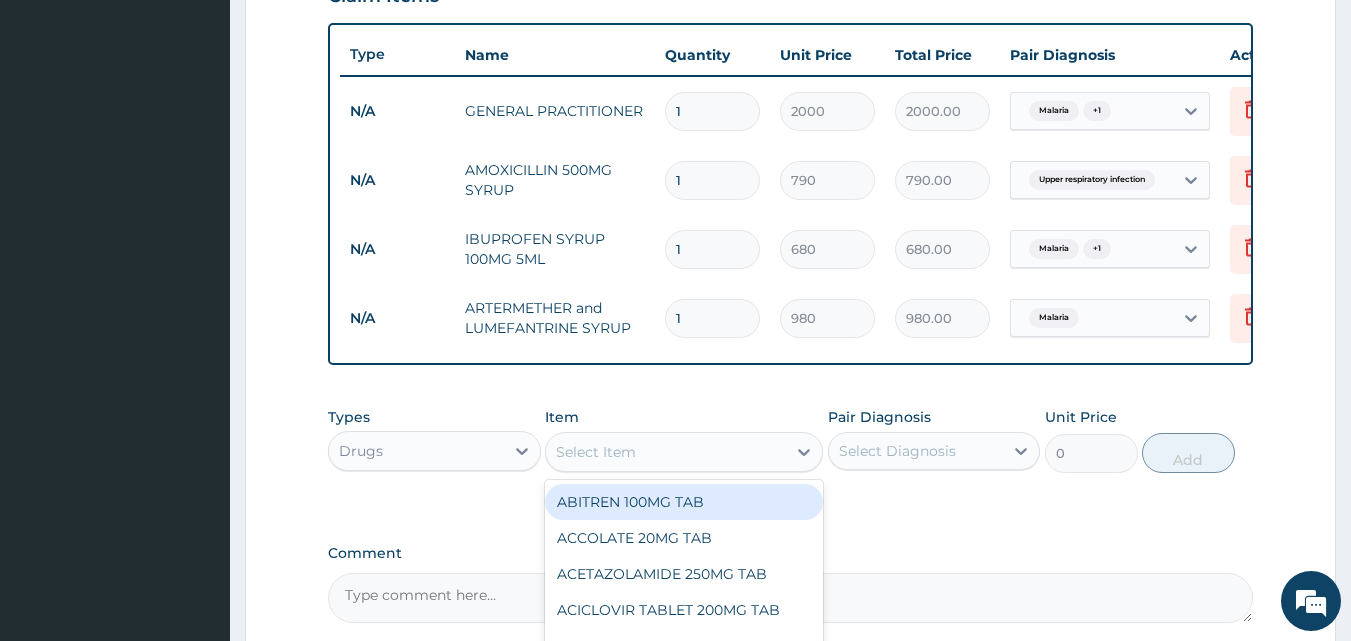 click on "Select Item" at bounding box center [666, 452] 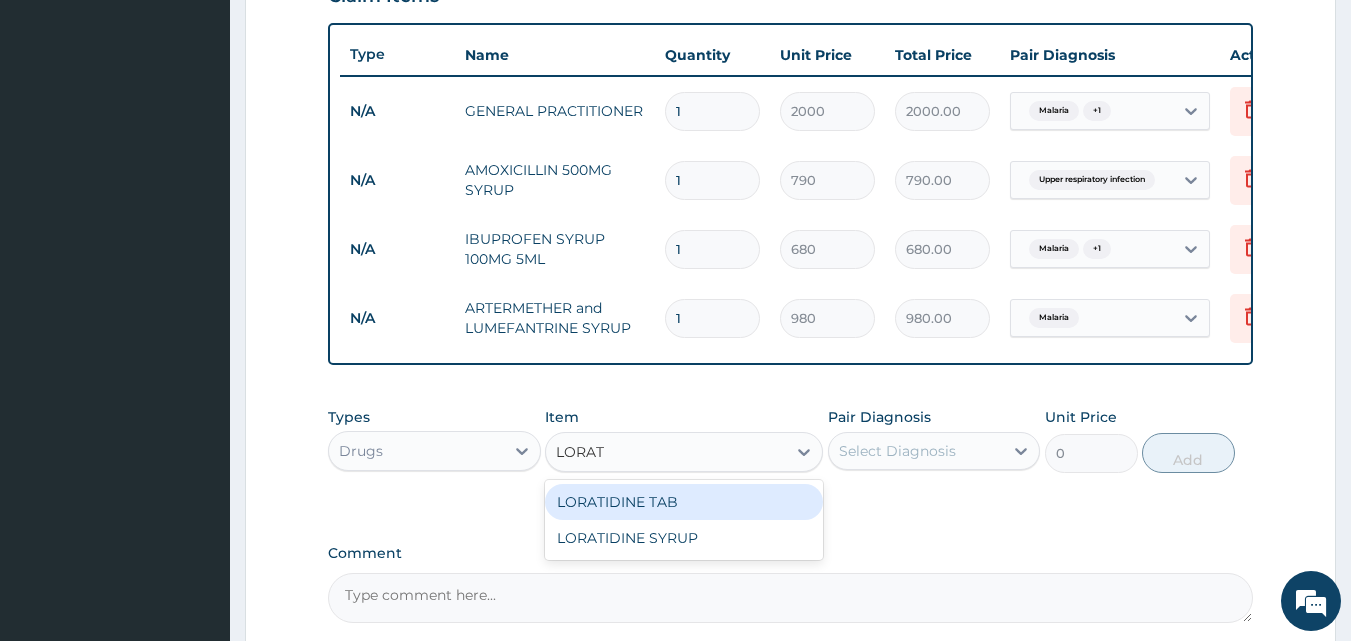 type on "LORATI" 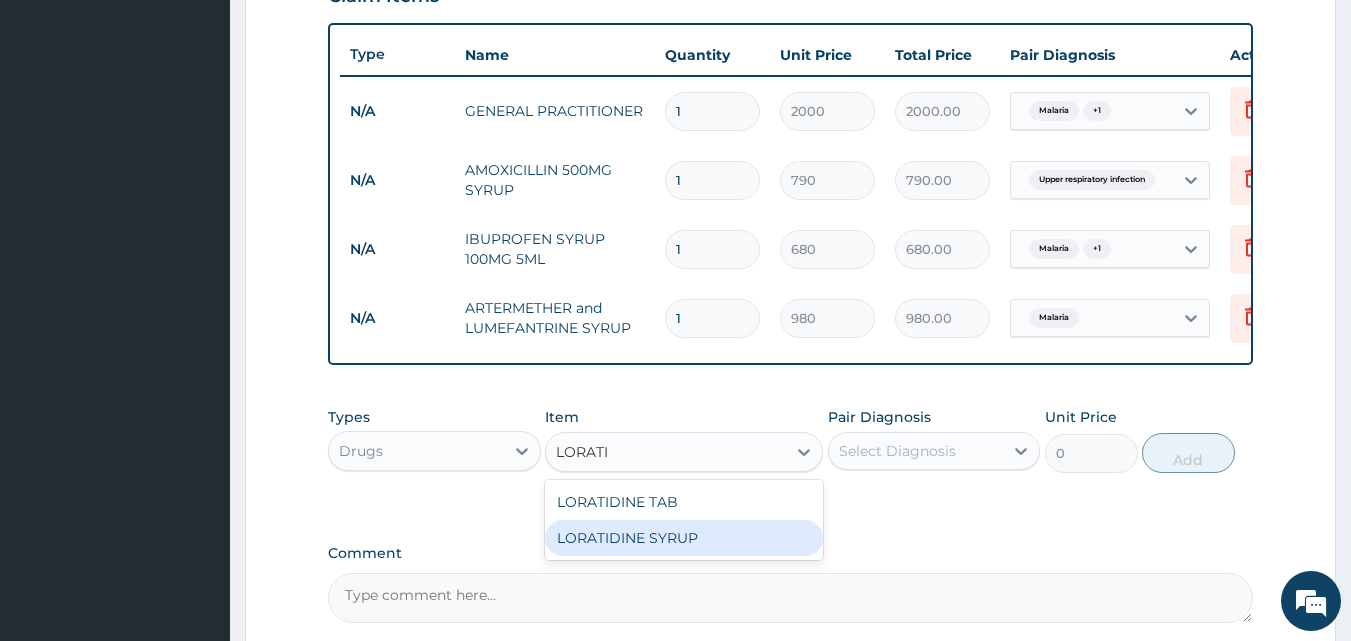 click on "LORATIDINE SYRUP" at bounding box center (684, 538) 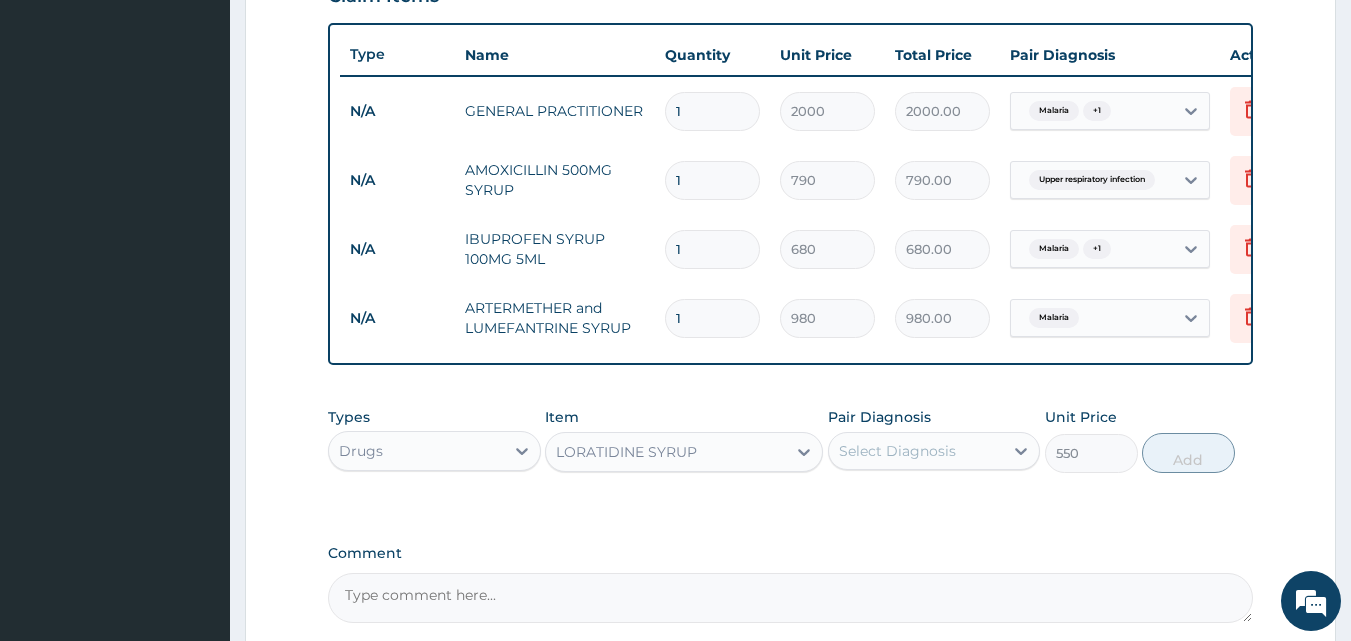 click on "Select Diagnosis" at bounding box center [916, 451] 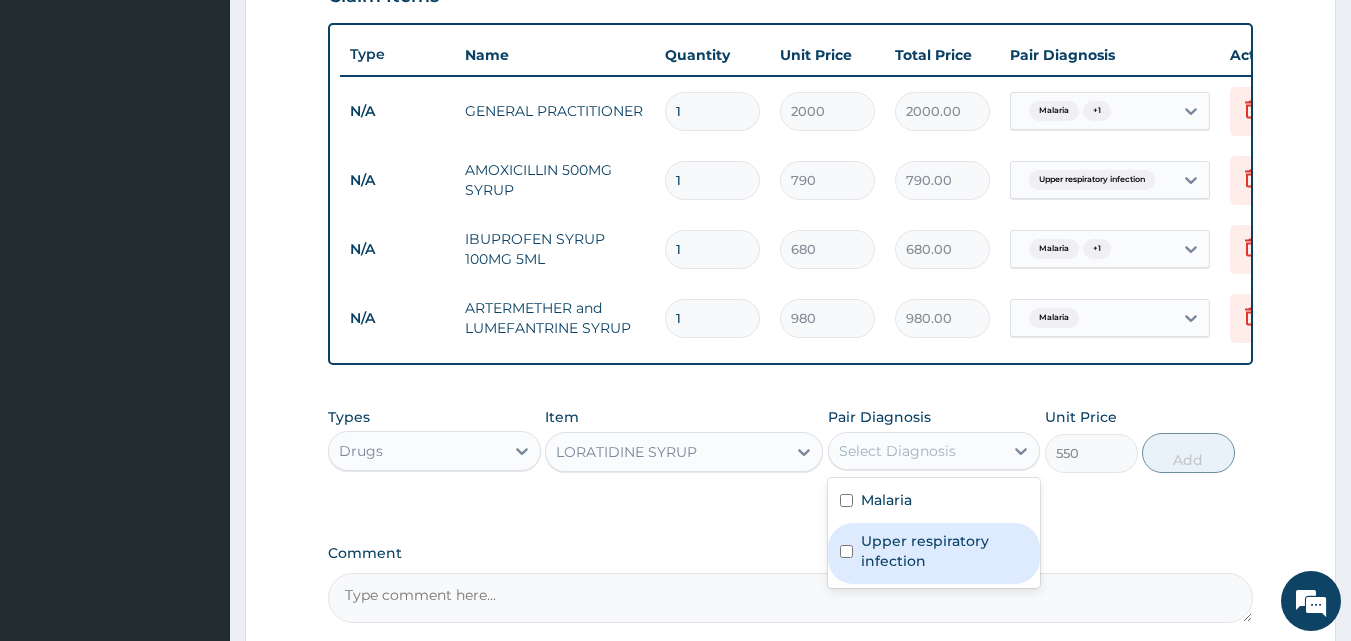 click on "Upper respiratory infection" at bounding box center [945, 551] 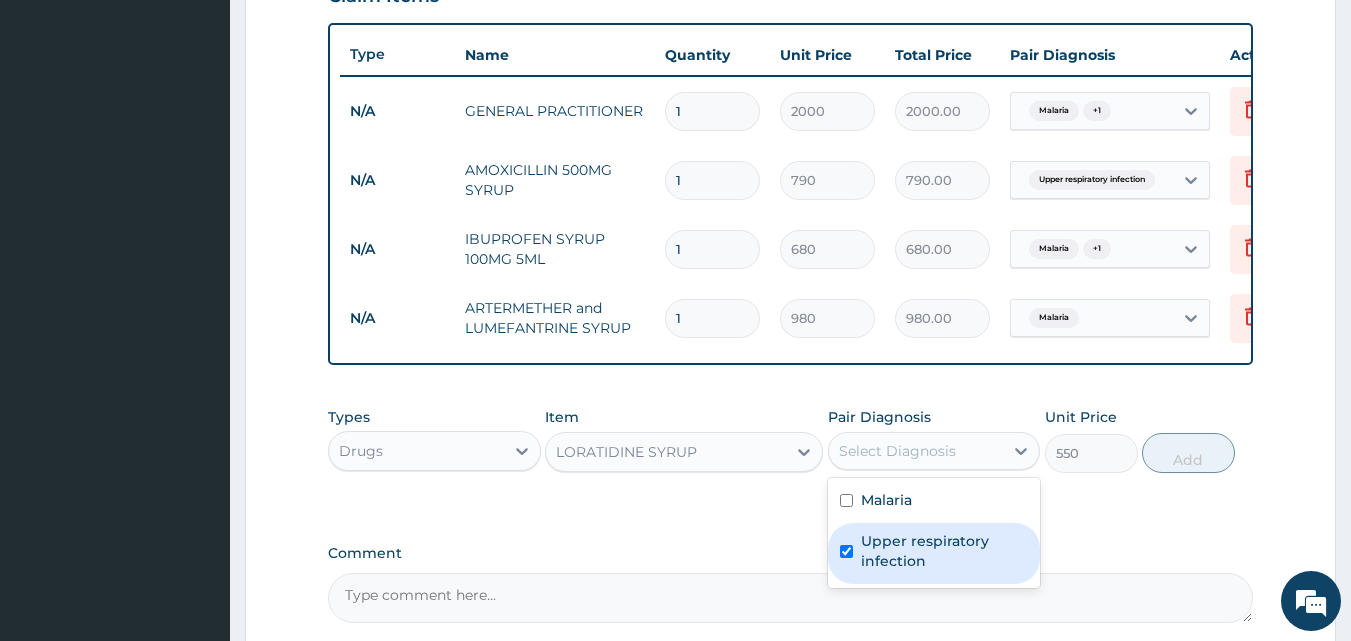 checkbox on "true" 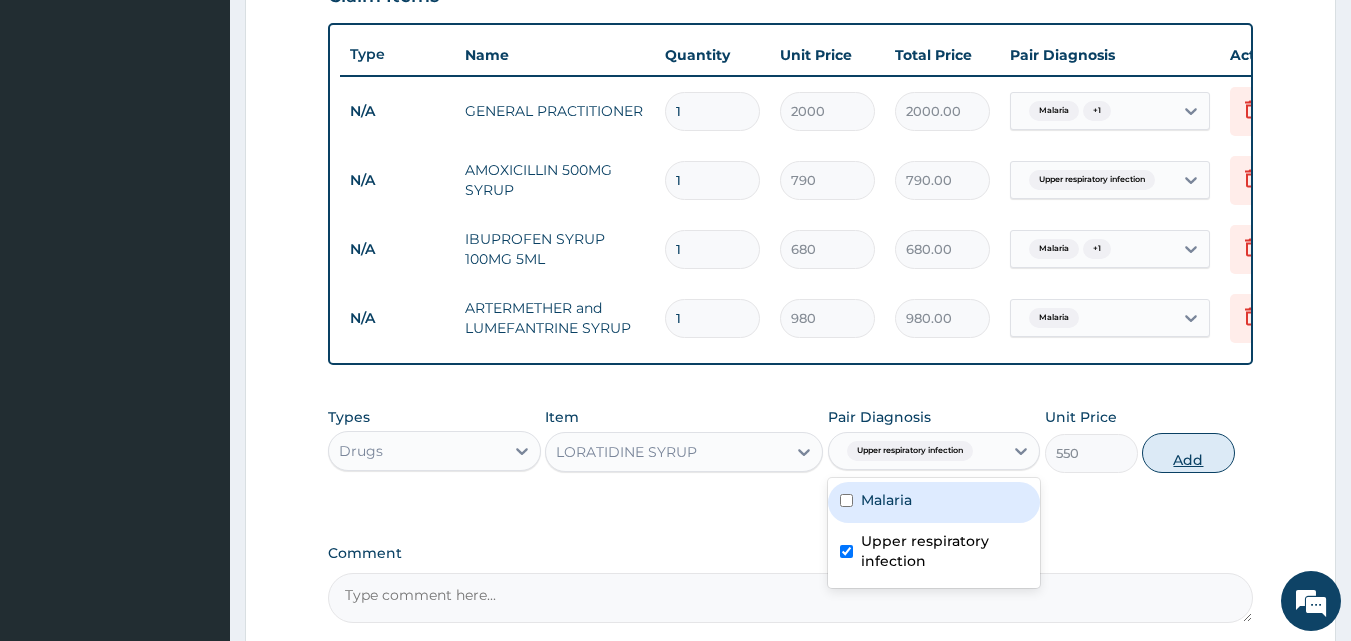 click on "Add" at bounding box center [1188, 453] 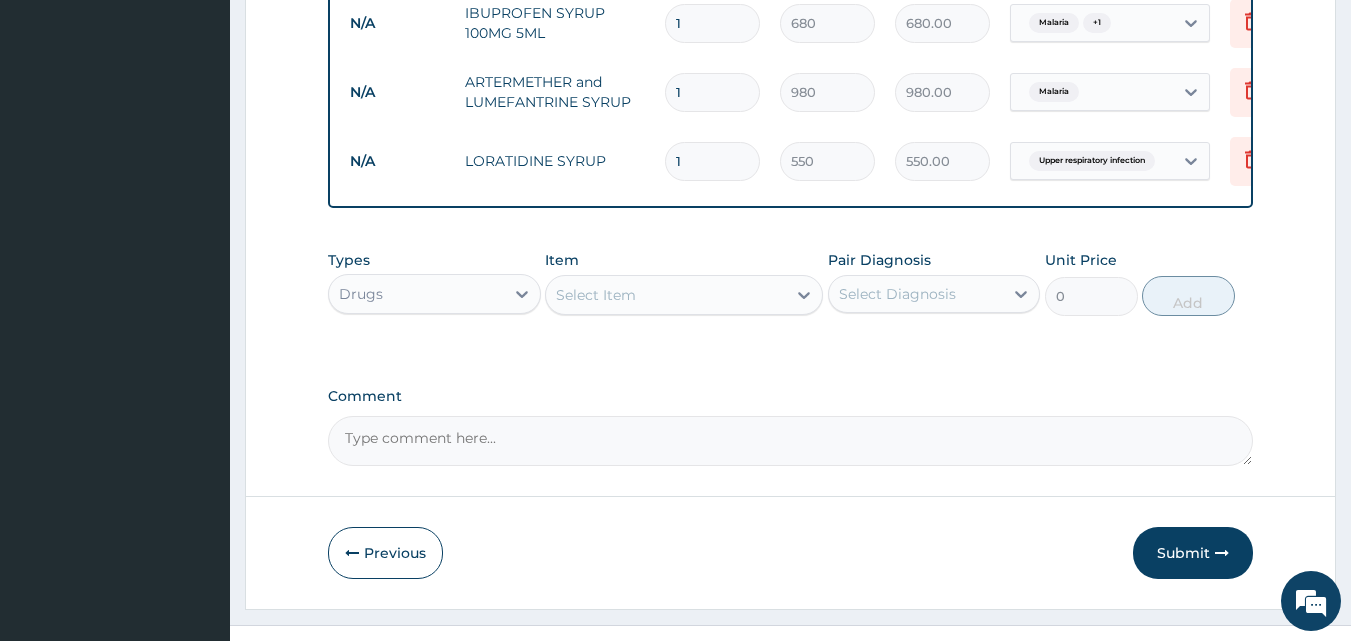 scroll, scrollTop: 997, scrollLeft: 0, axis: vertical 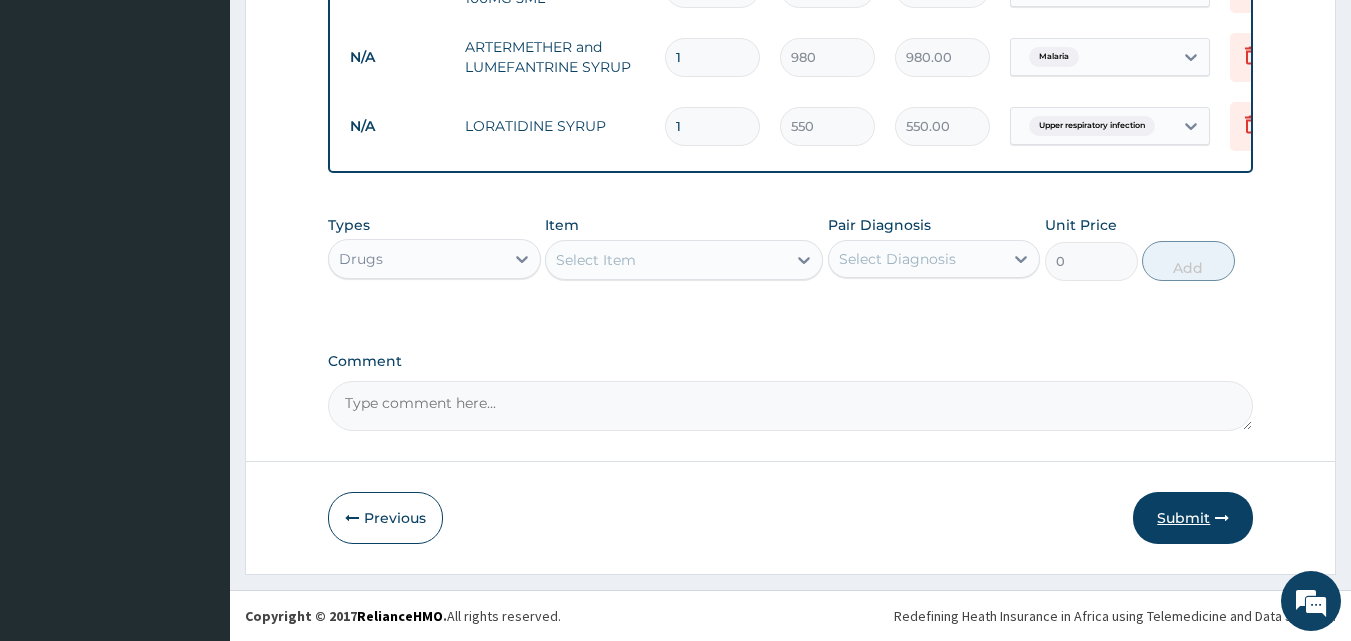 click on "Submit" at bounding box center (1193, 518) 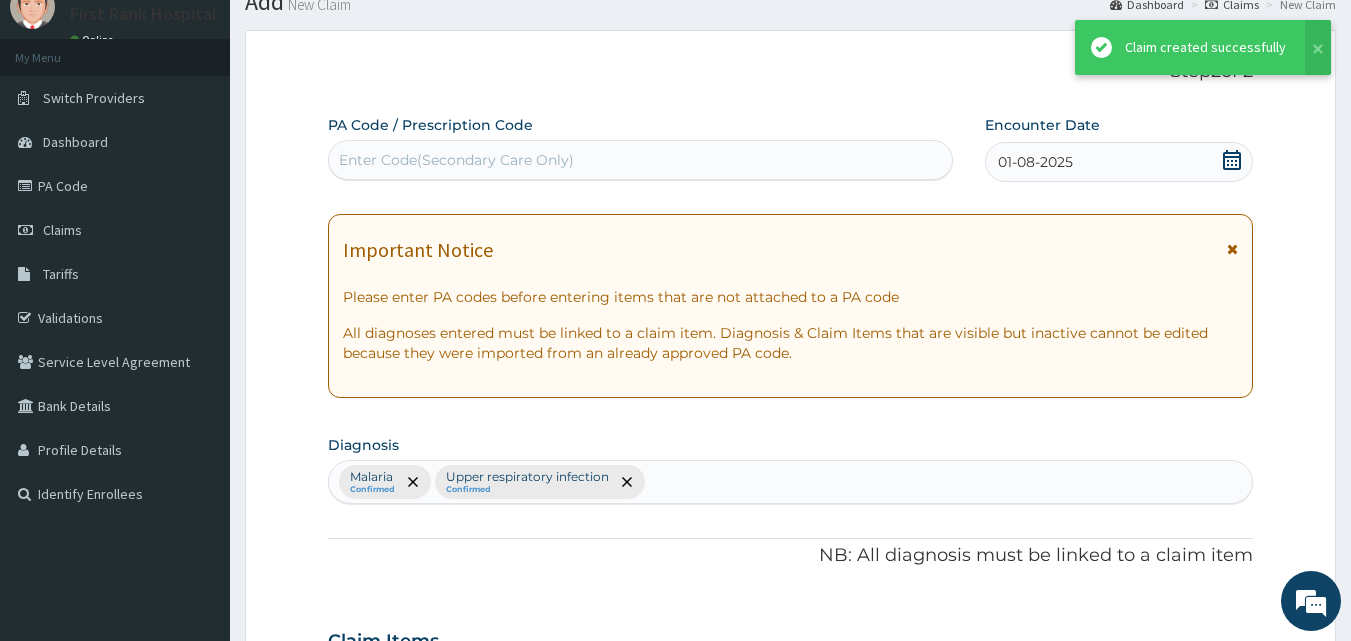 scroll, scrollTop: 997, scrollLeft: 0, axis: vertical 